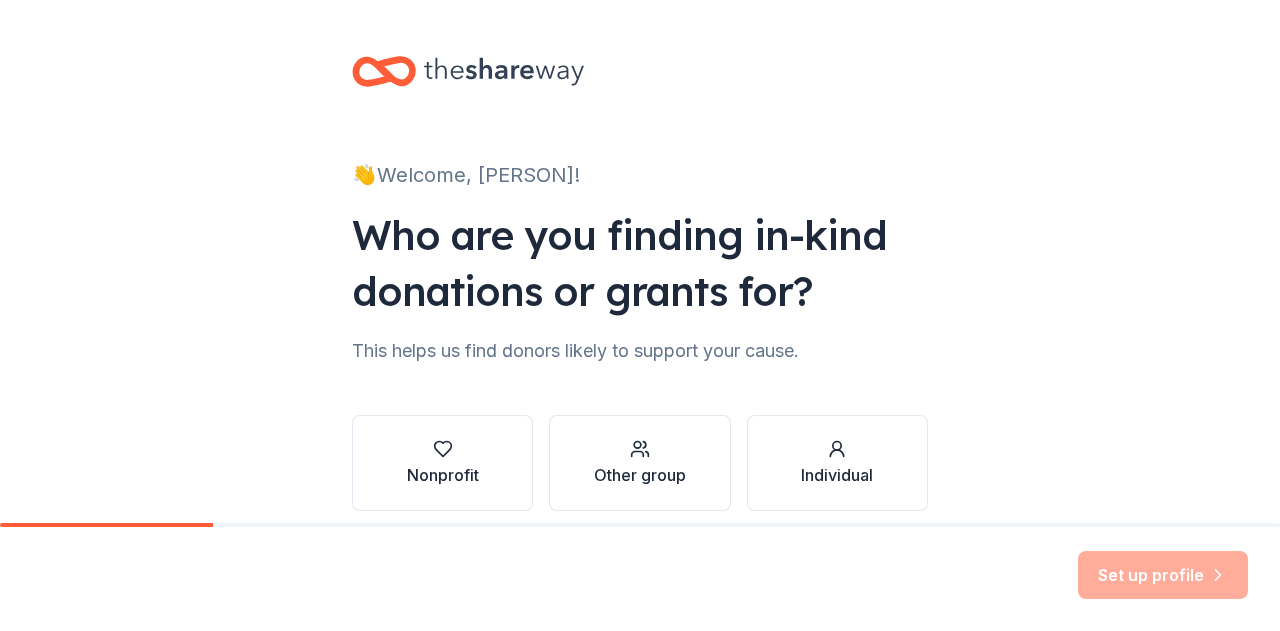 scroll, scrollTop: 0, scrollLeft: 0, axis: both 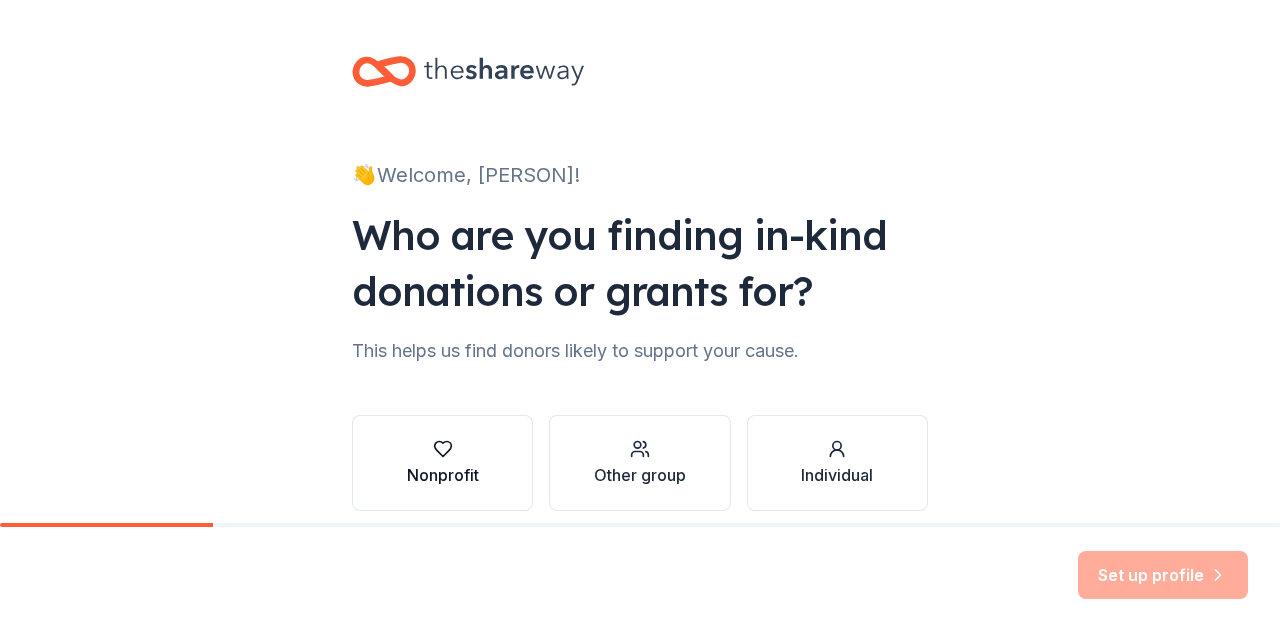 click on "Nonprofit" at bounding box center [443, 475] 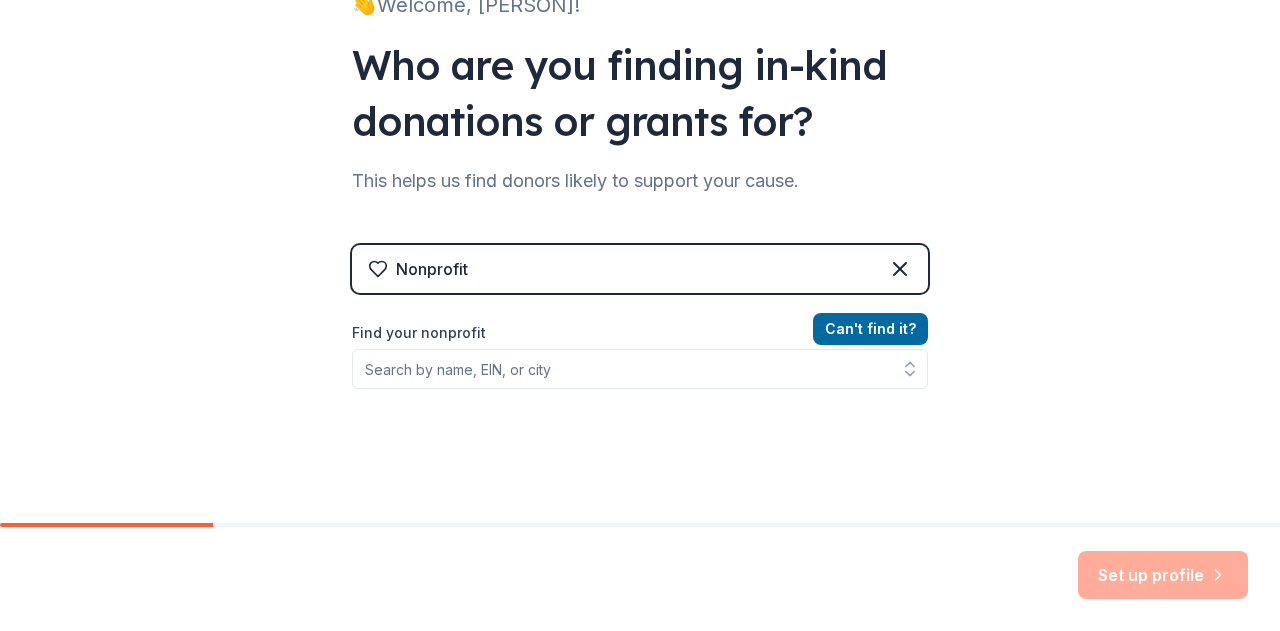 scroll, scrollTop: 200, scrollLeft: 0, axis: vertical 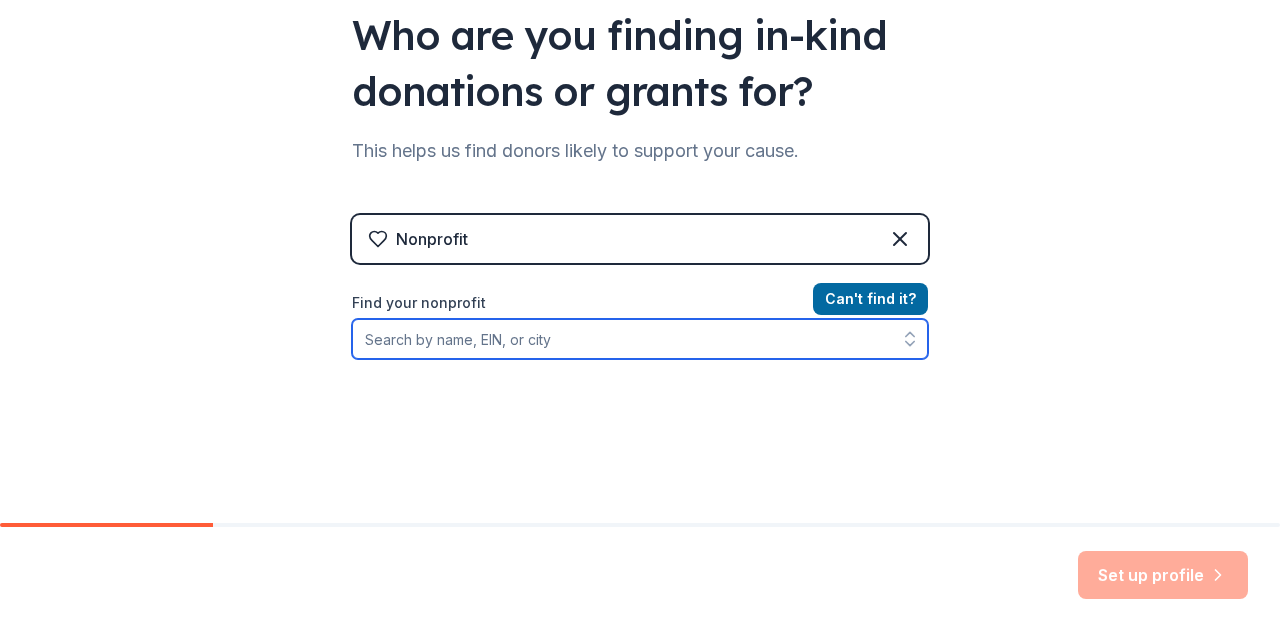 click on "Find your nonprofit" at bounding box center [640, 339] 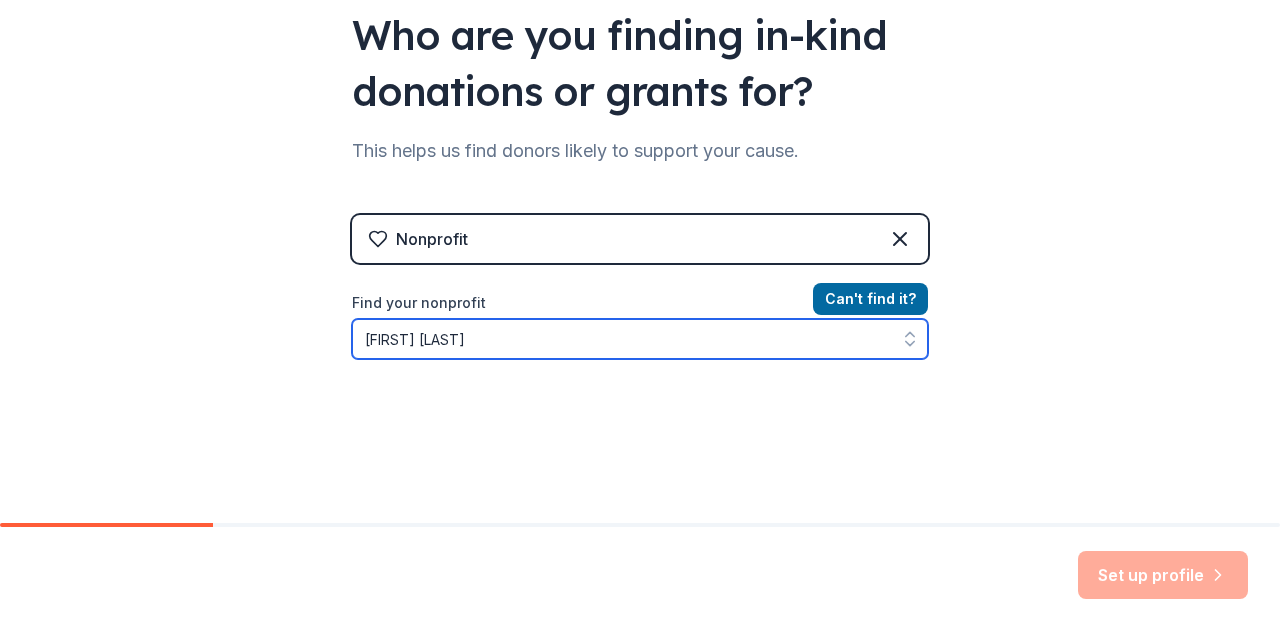 scroll, scrollTop: 280, scrollLeft: 0, axis: vertical 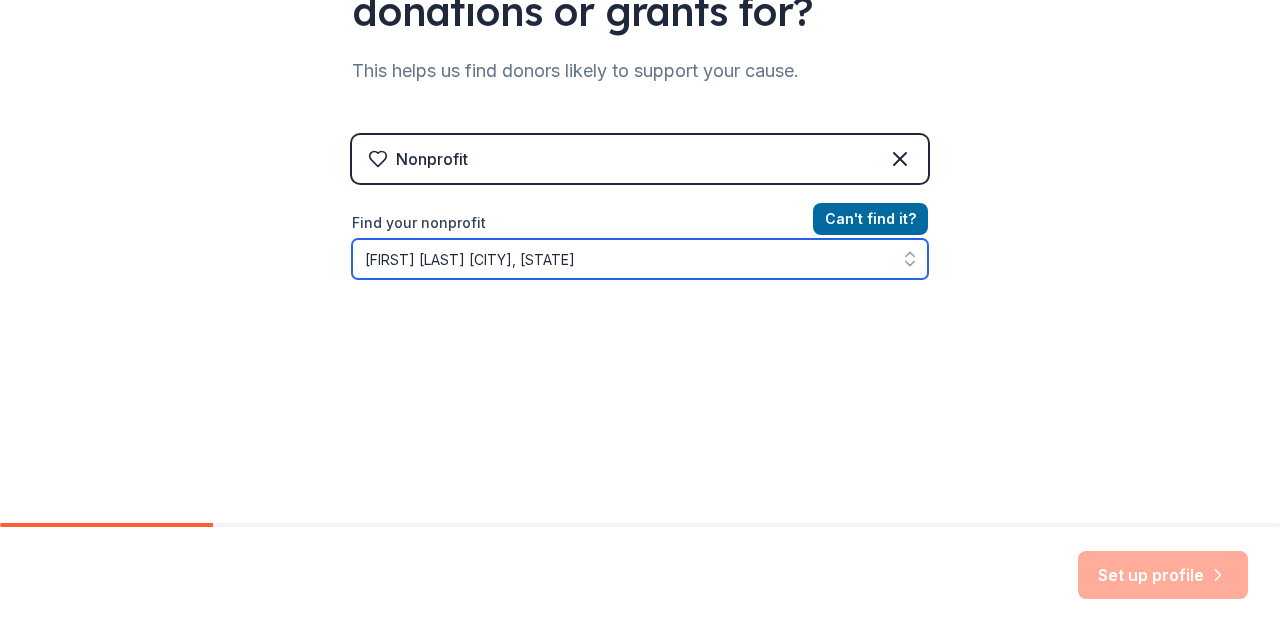 type on "[FIRST] [LAST] Church [CITY], [STATE]" 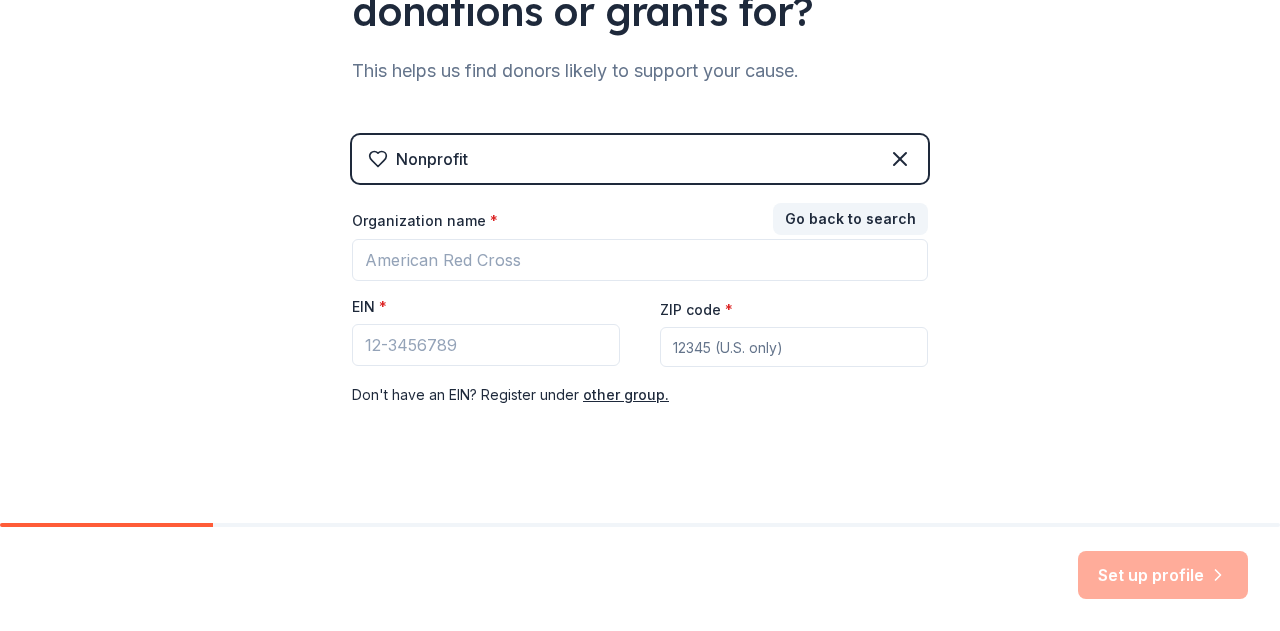 click on "Welcome, [PERSON]! Who are you finding in-kind donations or grants for? This helps us find donors likely to support your cause.Nonprofit Go back to search Organization name * [LAST] EIN * [ZIP] Don ' t have an EIN? Register under other group." at bounding box center [640, 131] 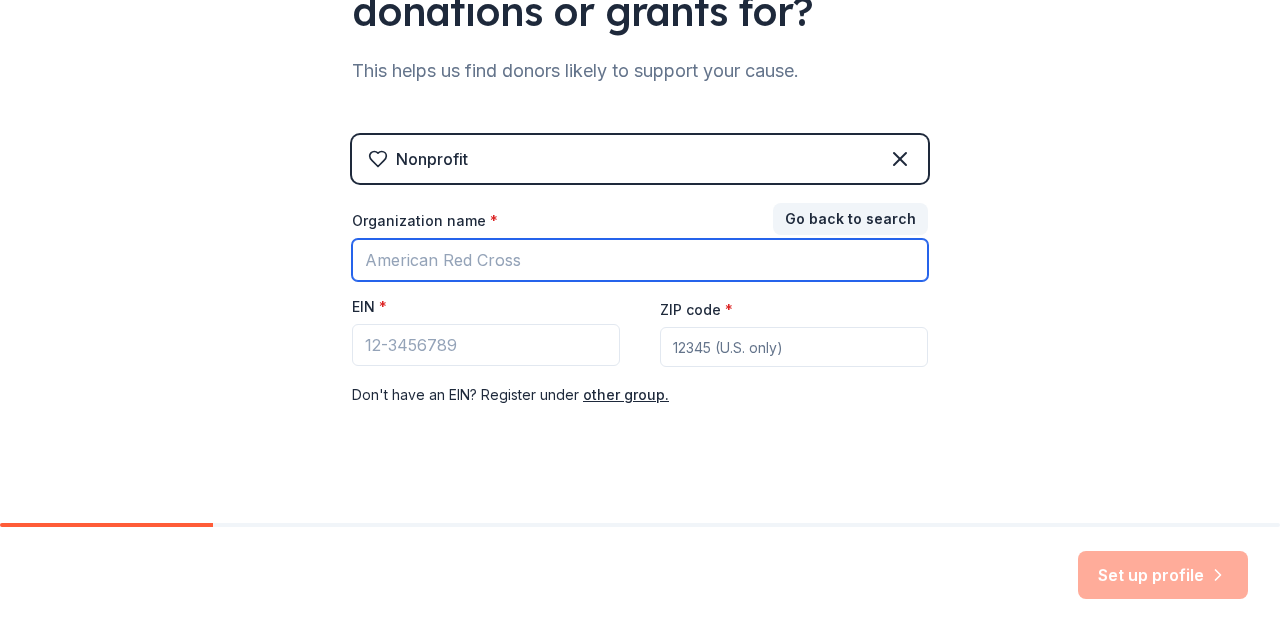 click on "Organization name *" at bounding box center (640, 260) 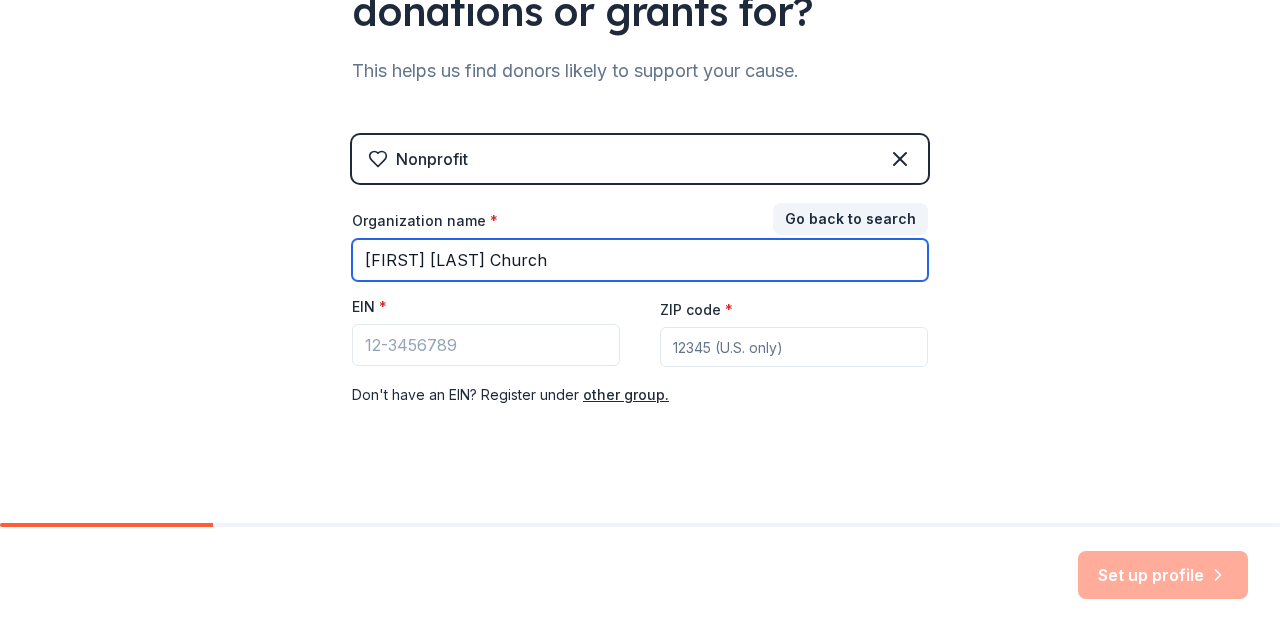 type on "[FIRST] [LAST] Church" 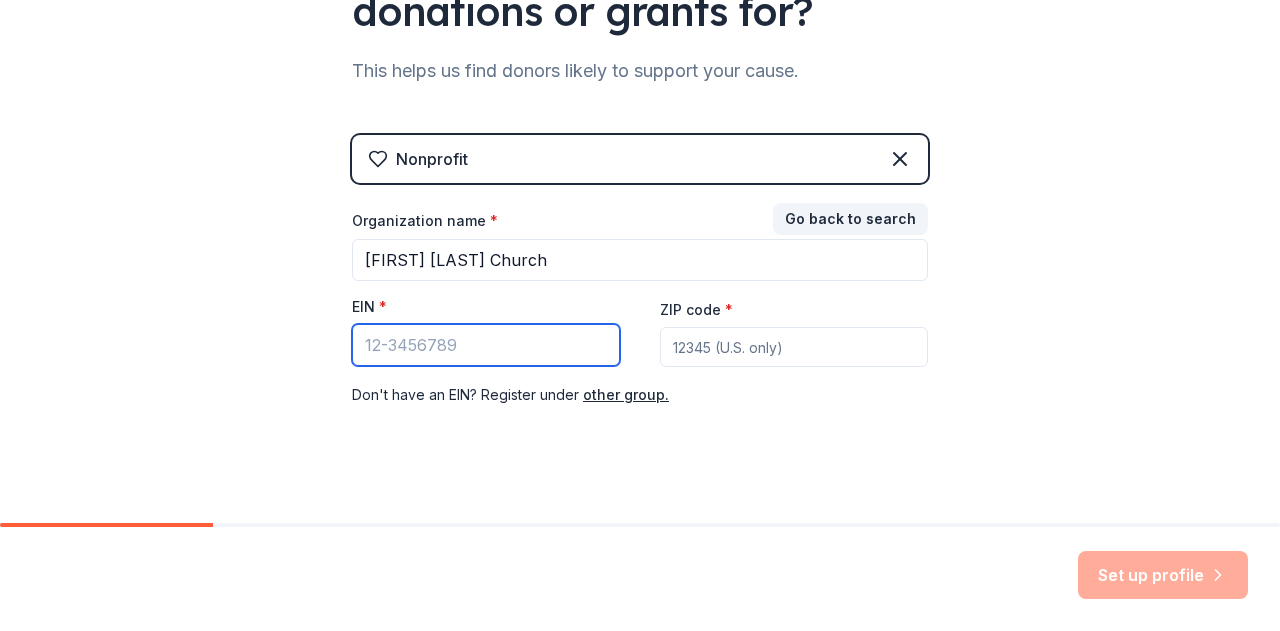 click on "EIN *" at bounding box center [486, 345] 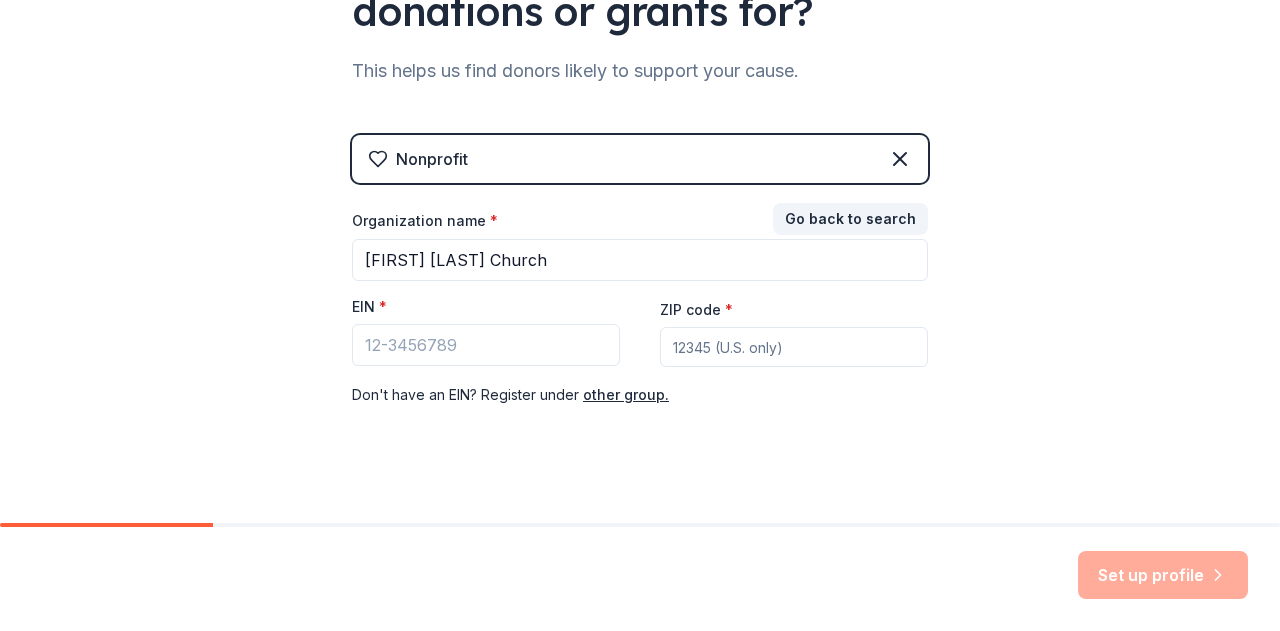 click on "ZIP code *" at bounding box center [794, 347] 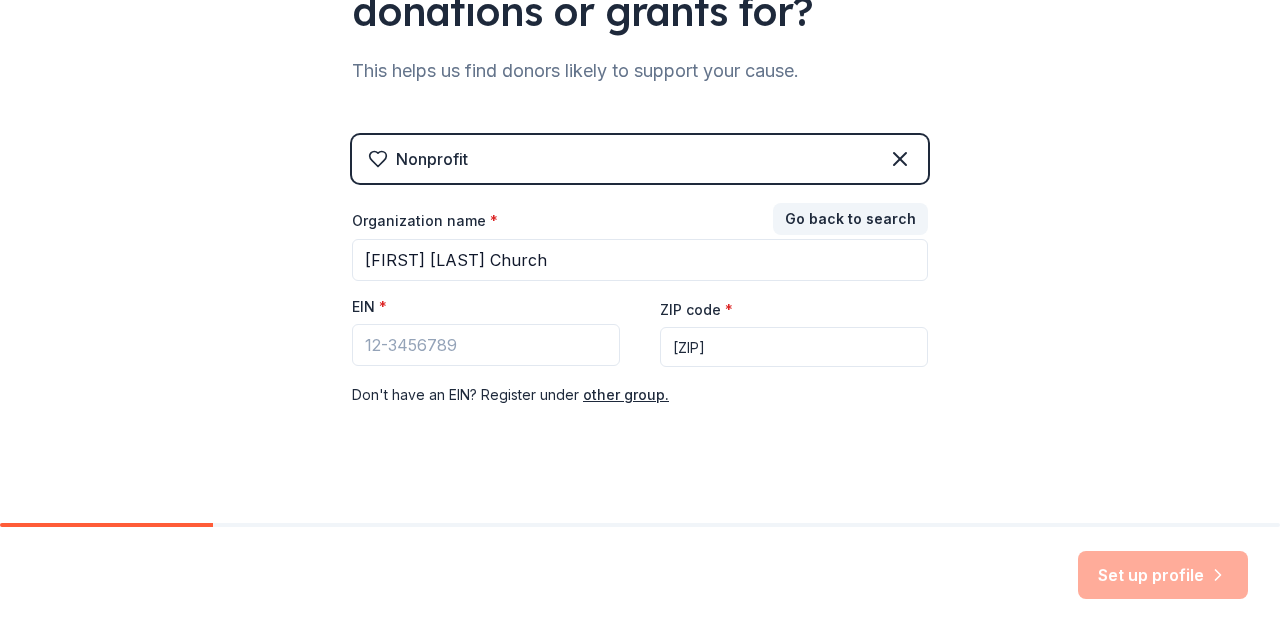 type on "[ZIP]" 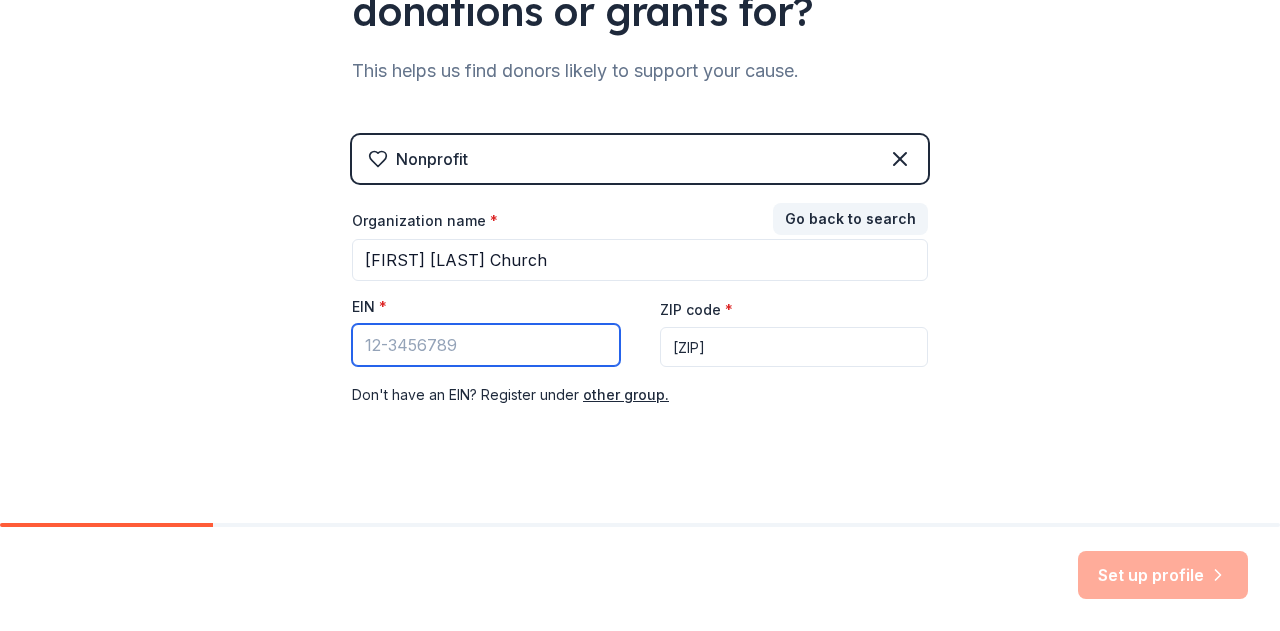 click on "EIN *" at bounding box center [486, 345] 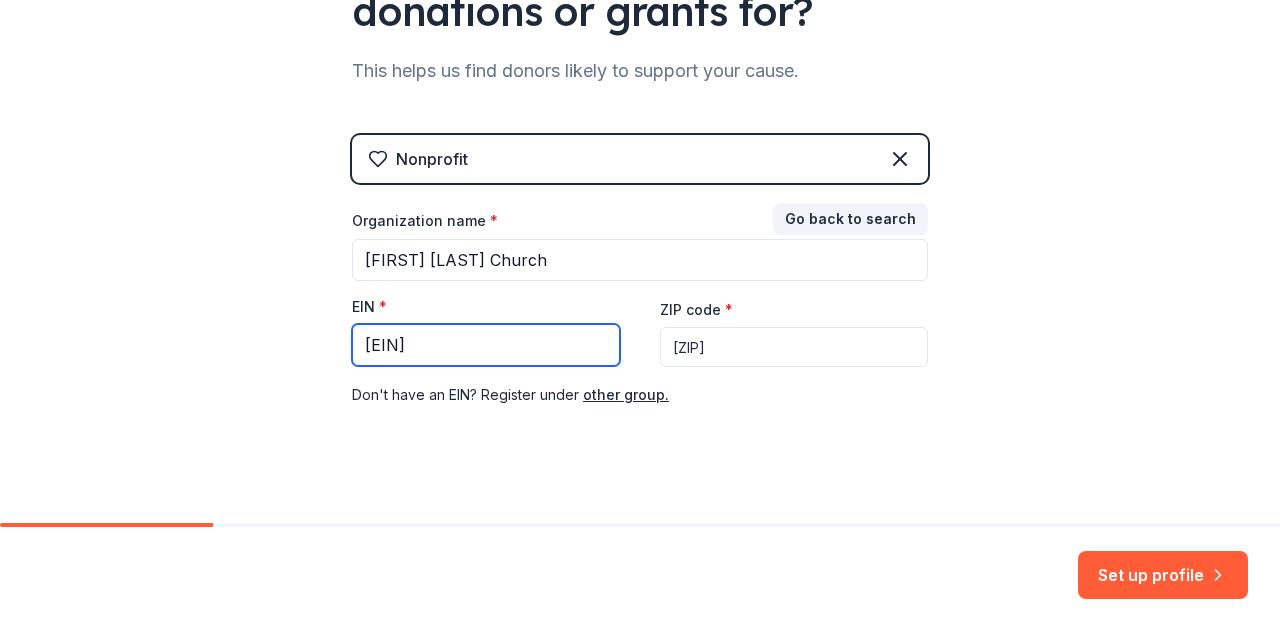 scroll, scrollTop: 298, scrollLeft: 0, axis: vertical 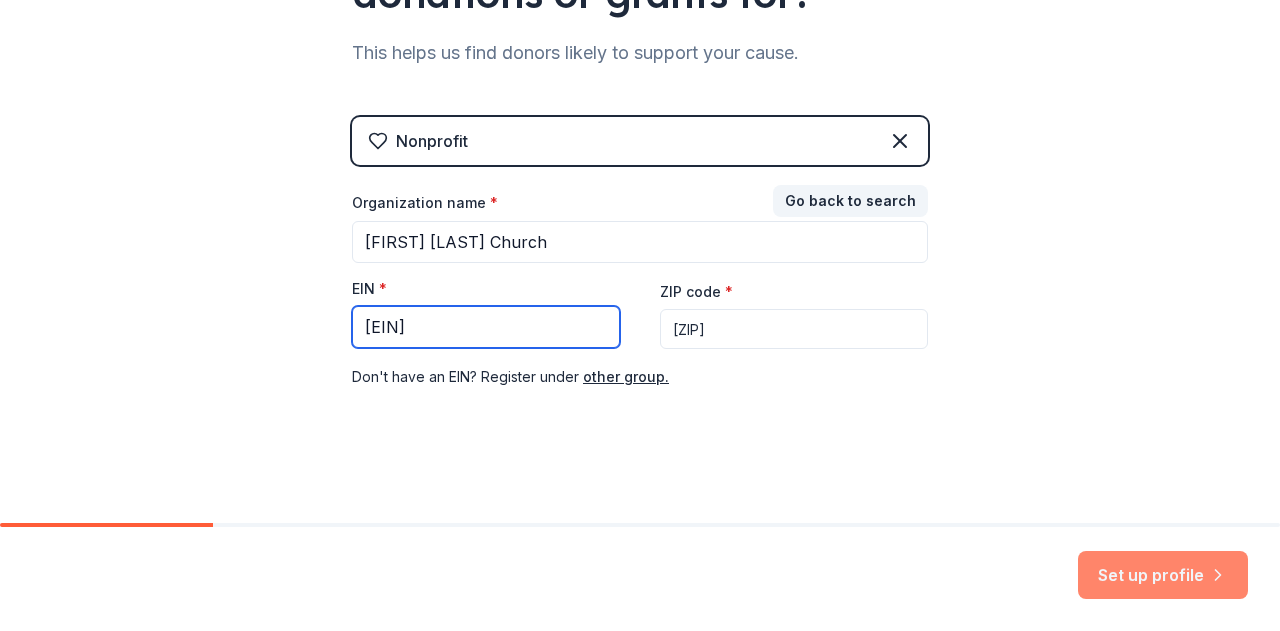 type on "[EIN]" 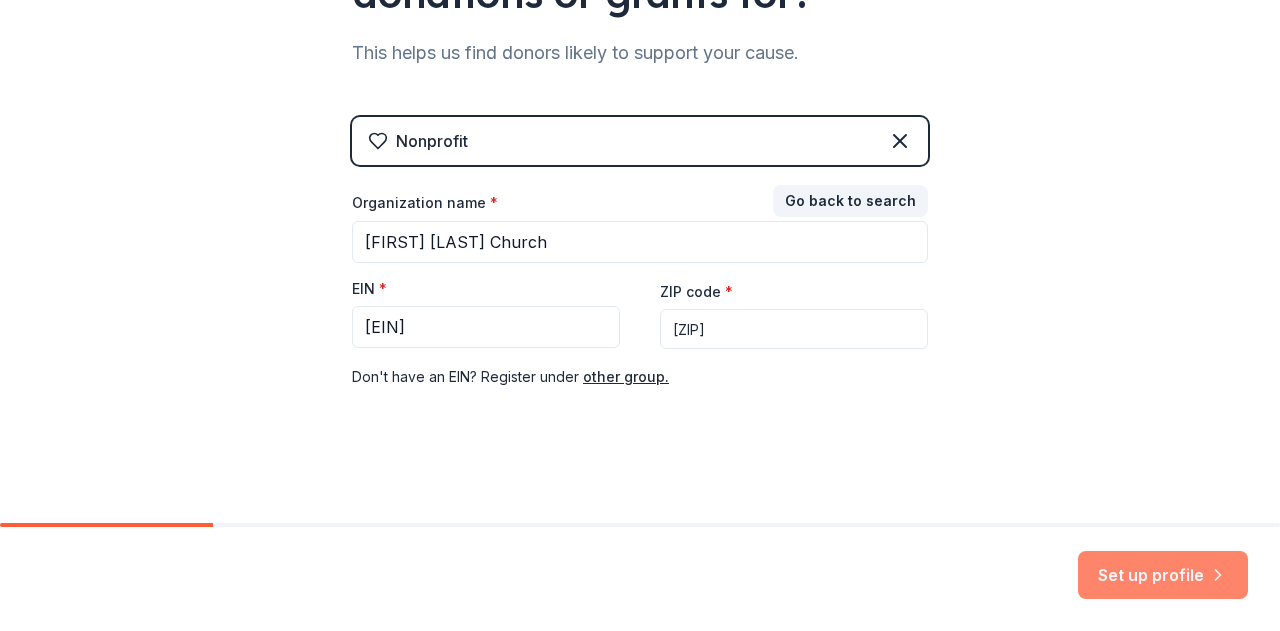 click on "Set up profile" at bounding box center (1163, 575) 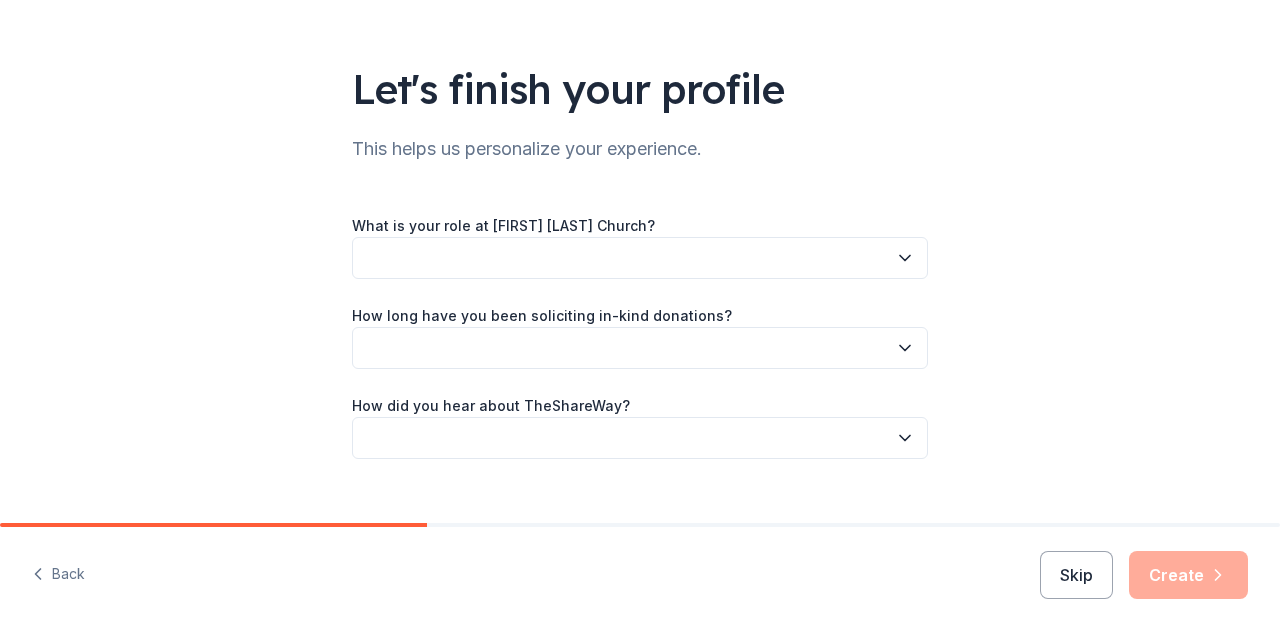 scroll, scrollTop: 100, scrollLeft: 0, axis: vertical 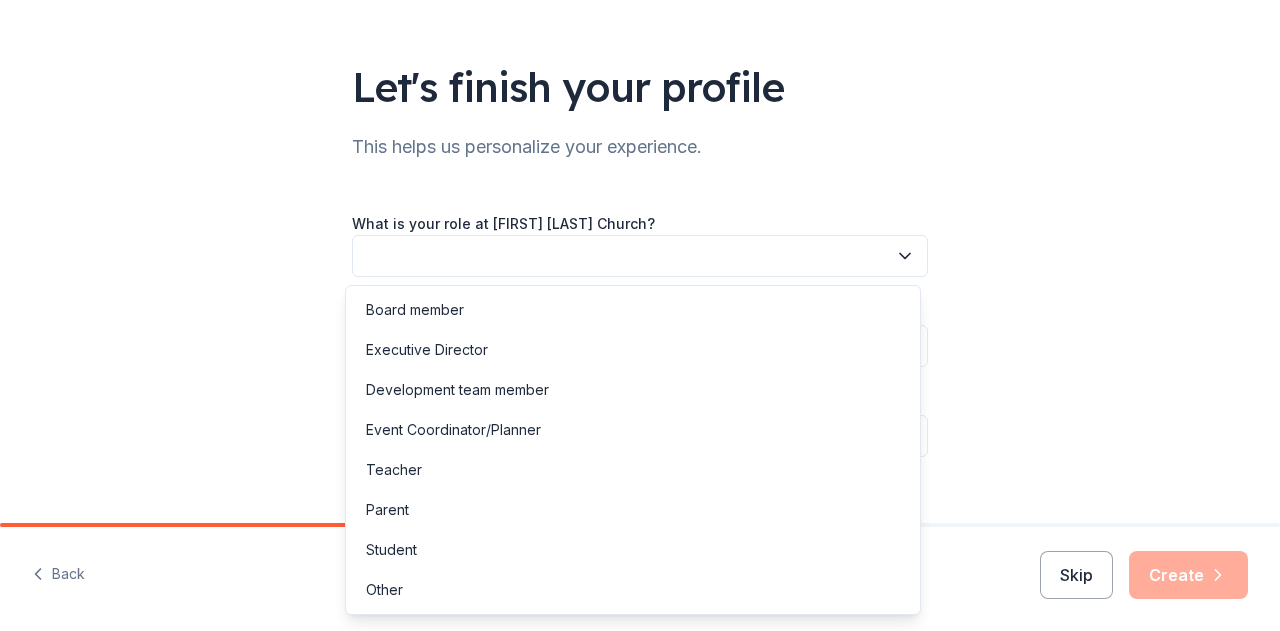 click 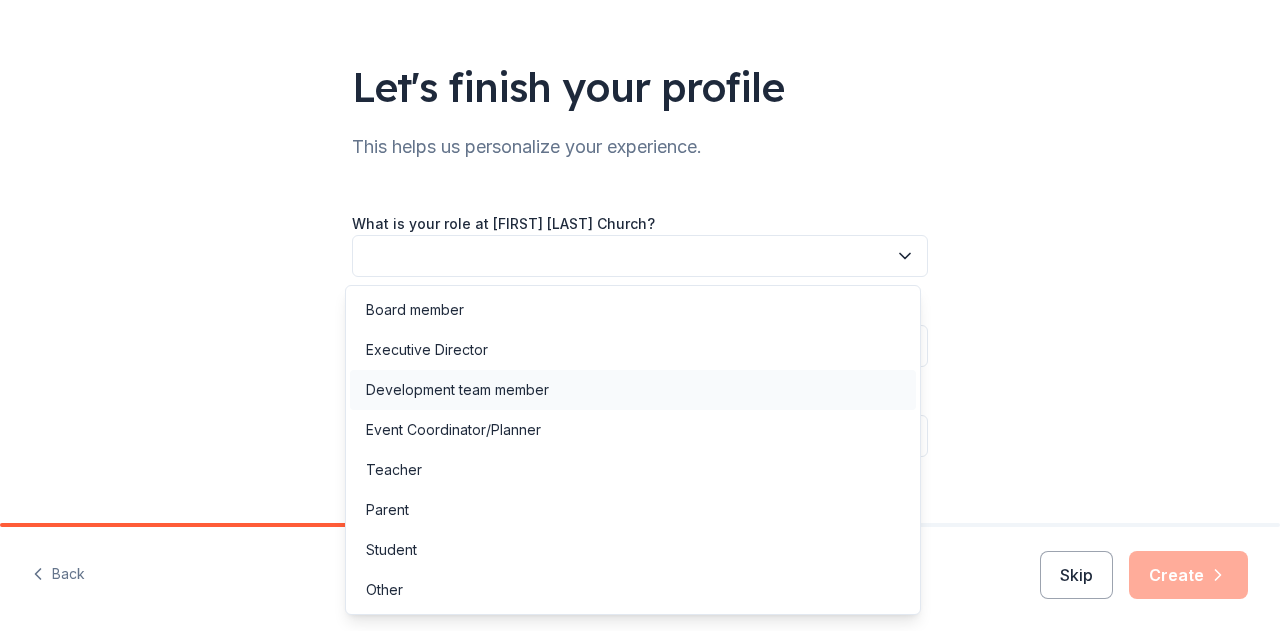 click on "Development team member" at bounding box center (457, 390) 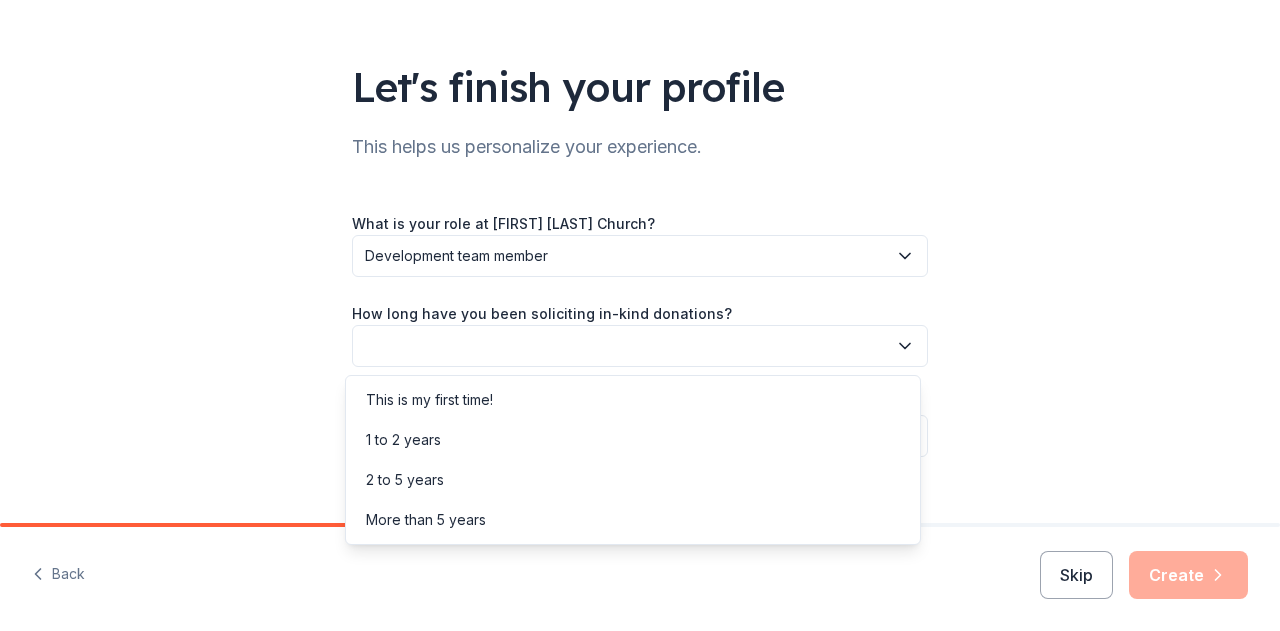click 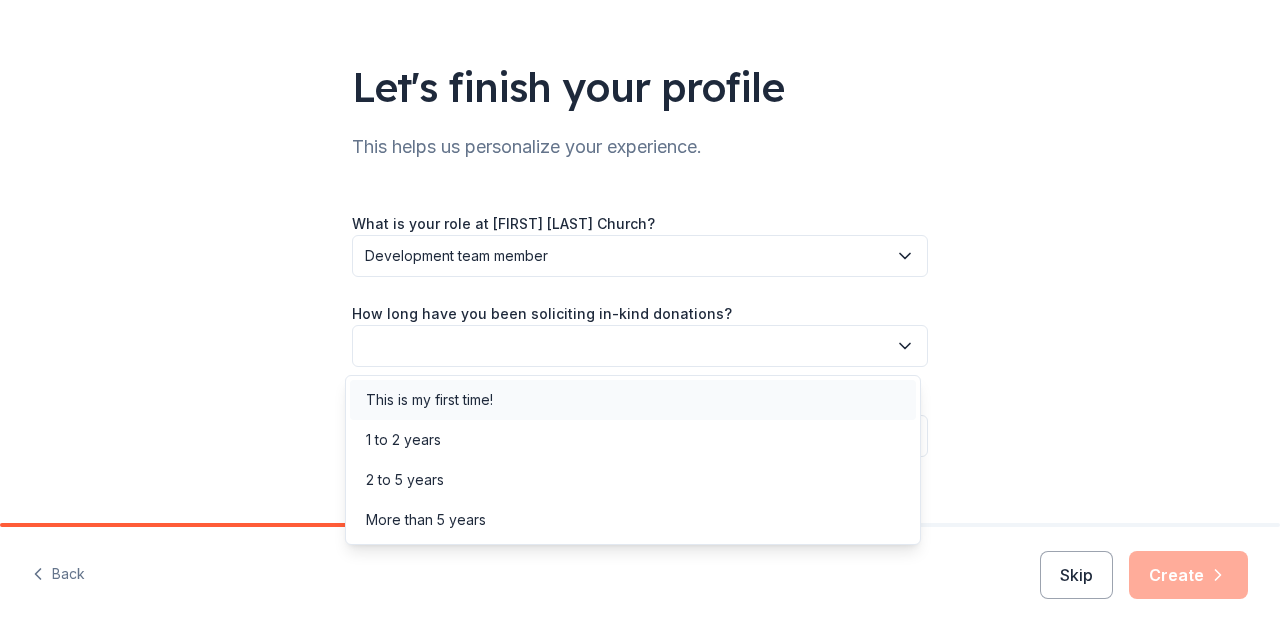 click on "This is my first time!" at bounding box center [633, 400] 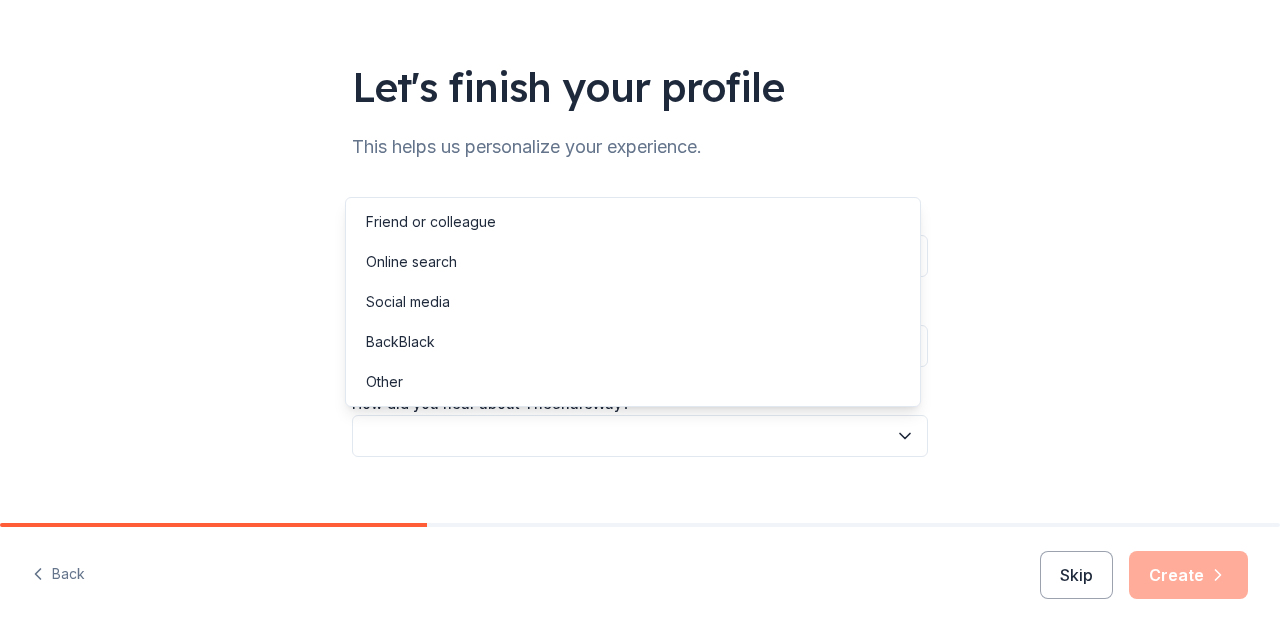 click 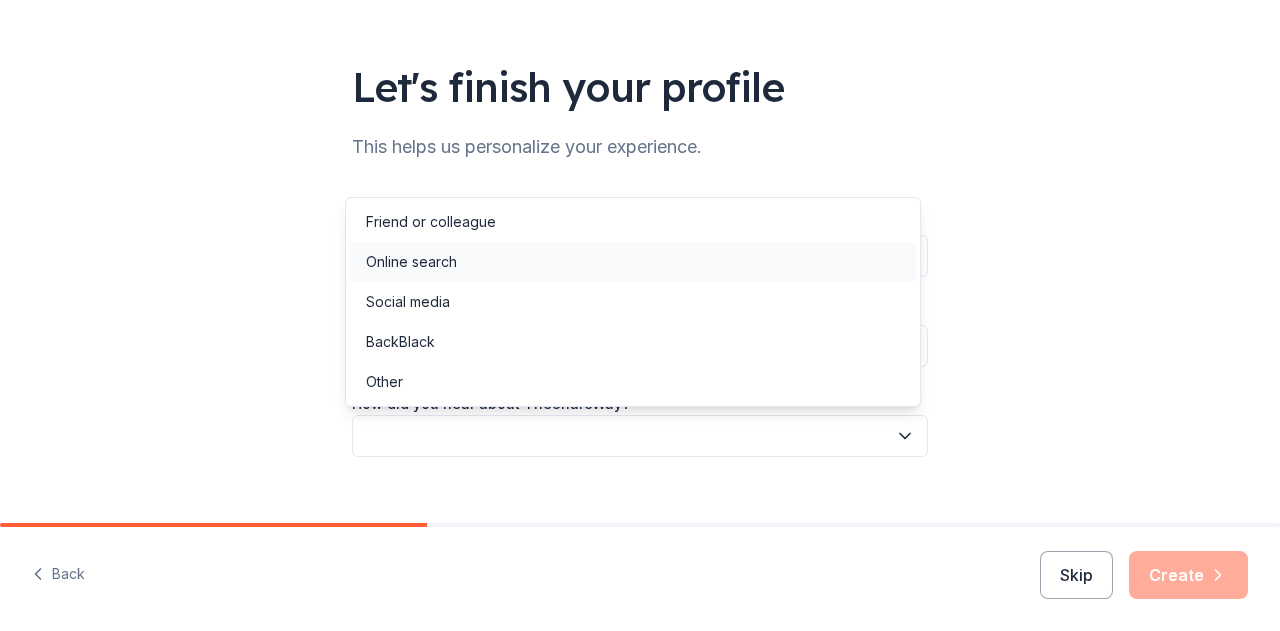 click on "Online search" at bounding box center (633, 262) 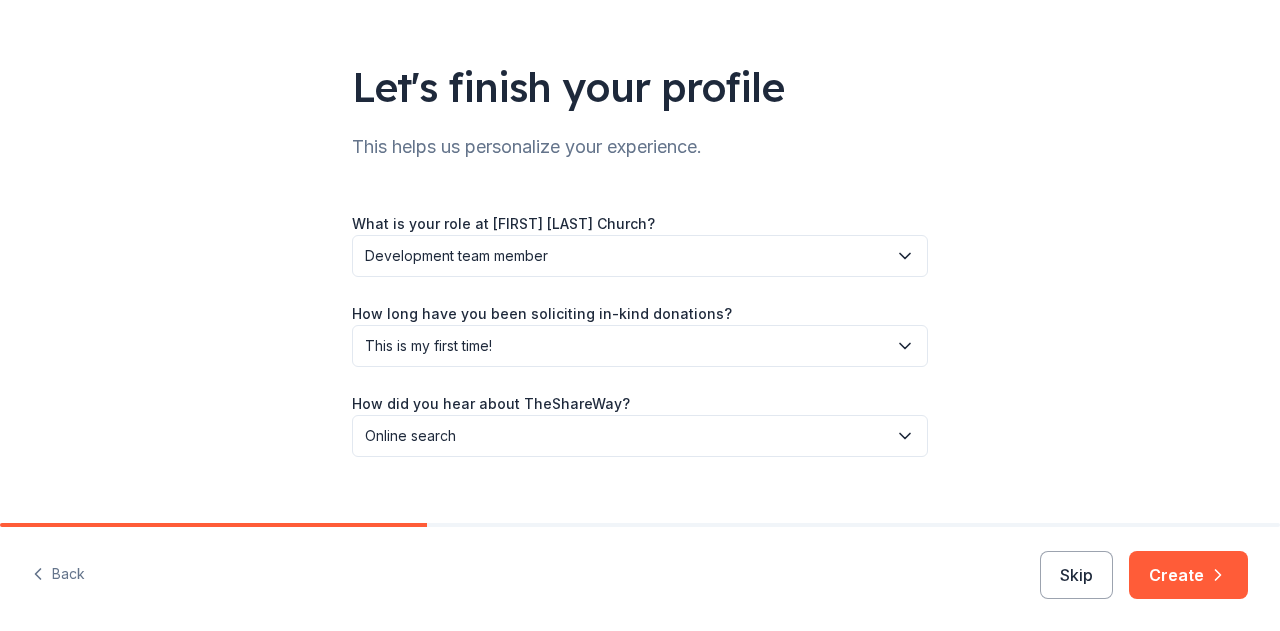 scroll, scrollTop: 130, scrollLeft: 0, axis: vertical 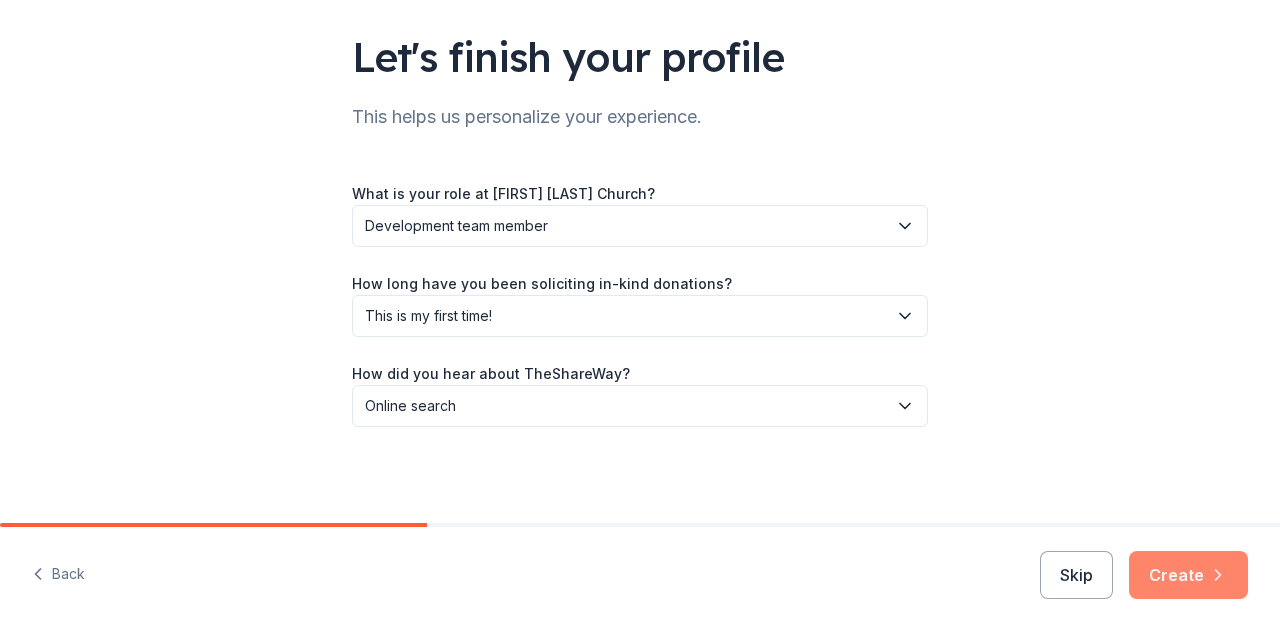 click on "Create" at bounding box center (1188, 575) 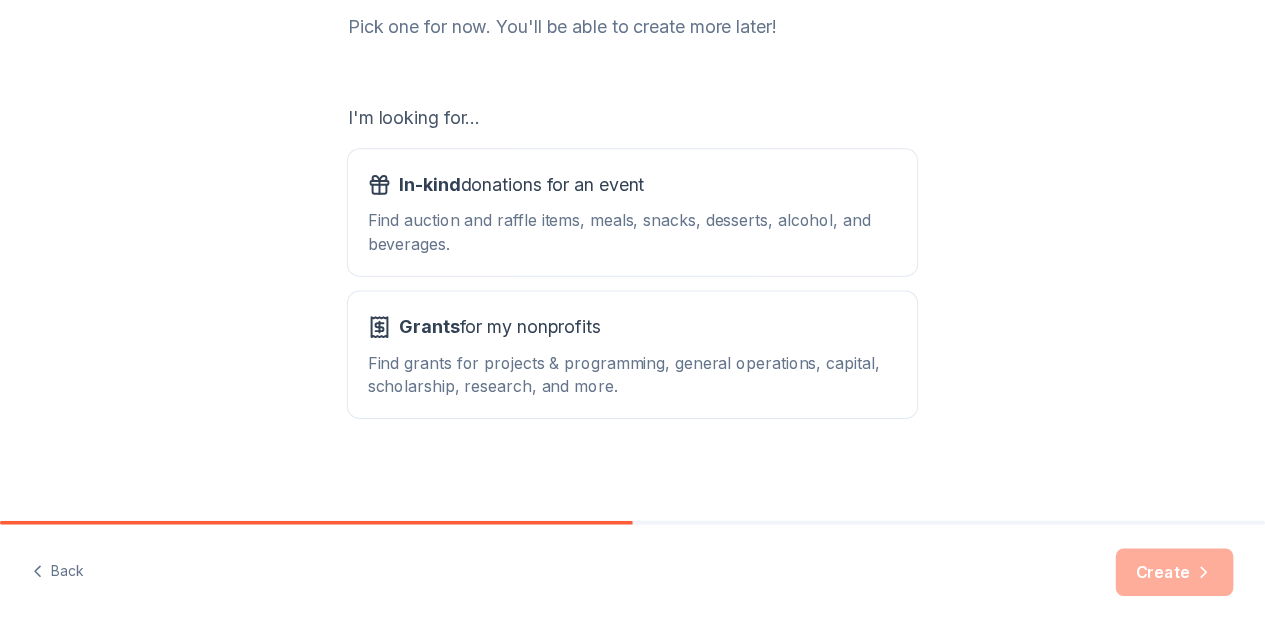 scroll, scrollTop: 284, scrollLeft: 0, axis: vertical 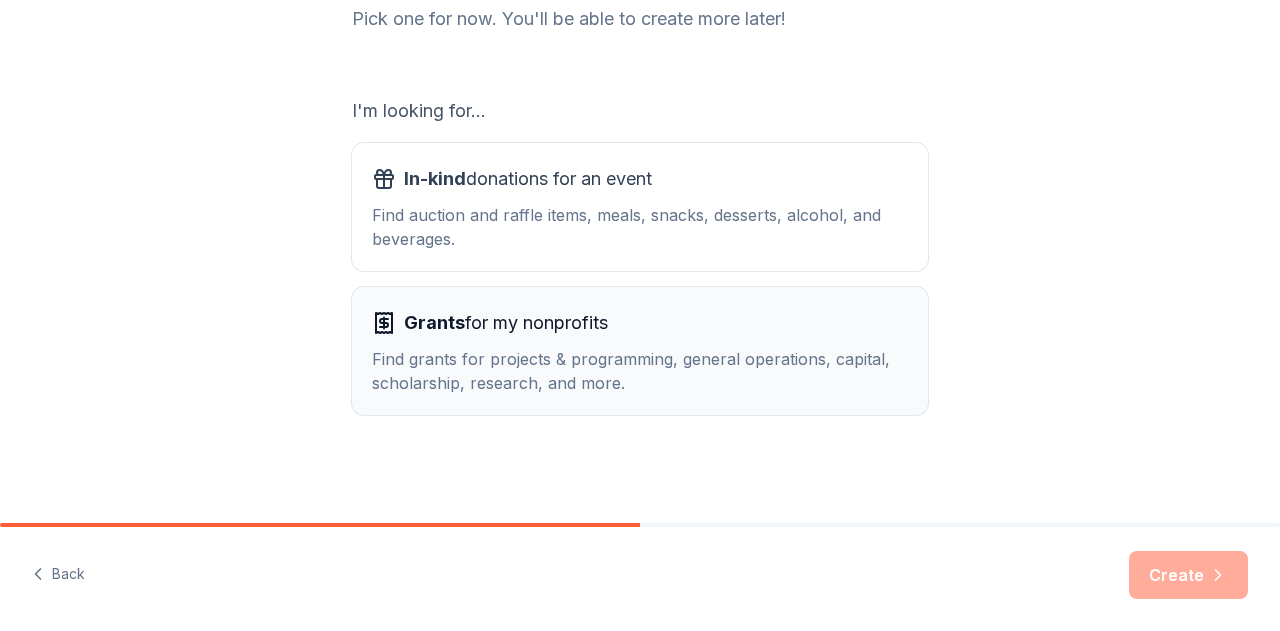 click on "Grants  for my nonprofits Find grants for projects & programming, general operations, capital, scholarship, research, and more." at bounding box center [640, 351] 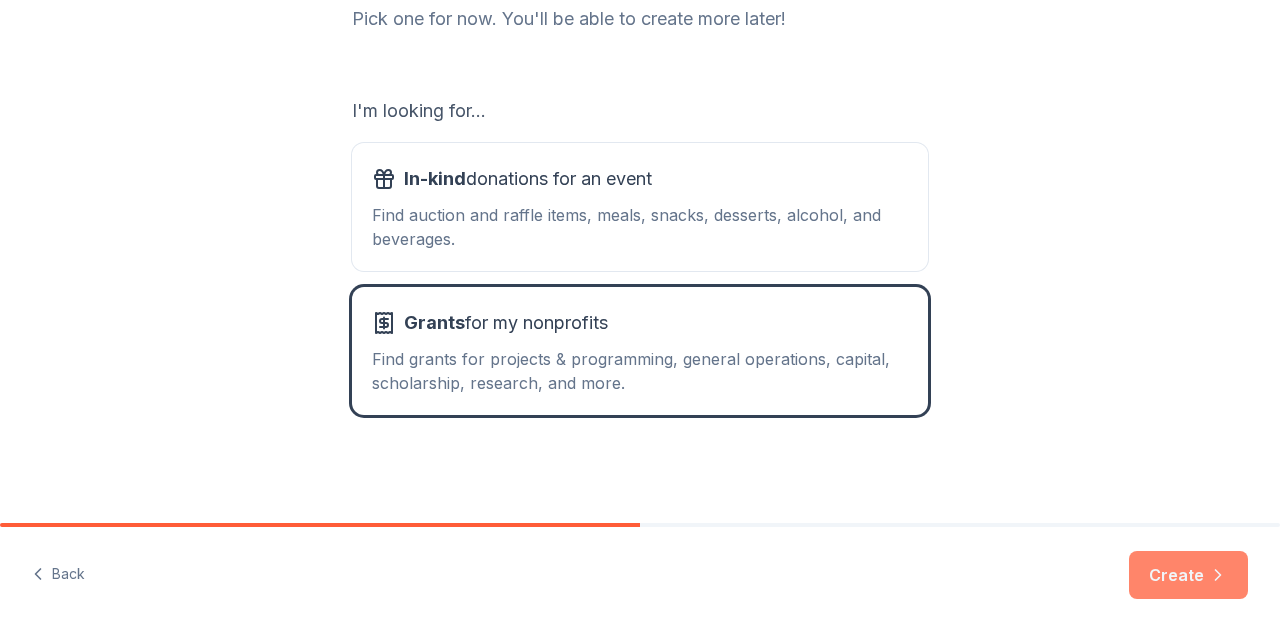 click on "Create" at bounding box center (1188, 575) 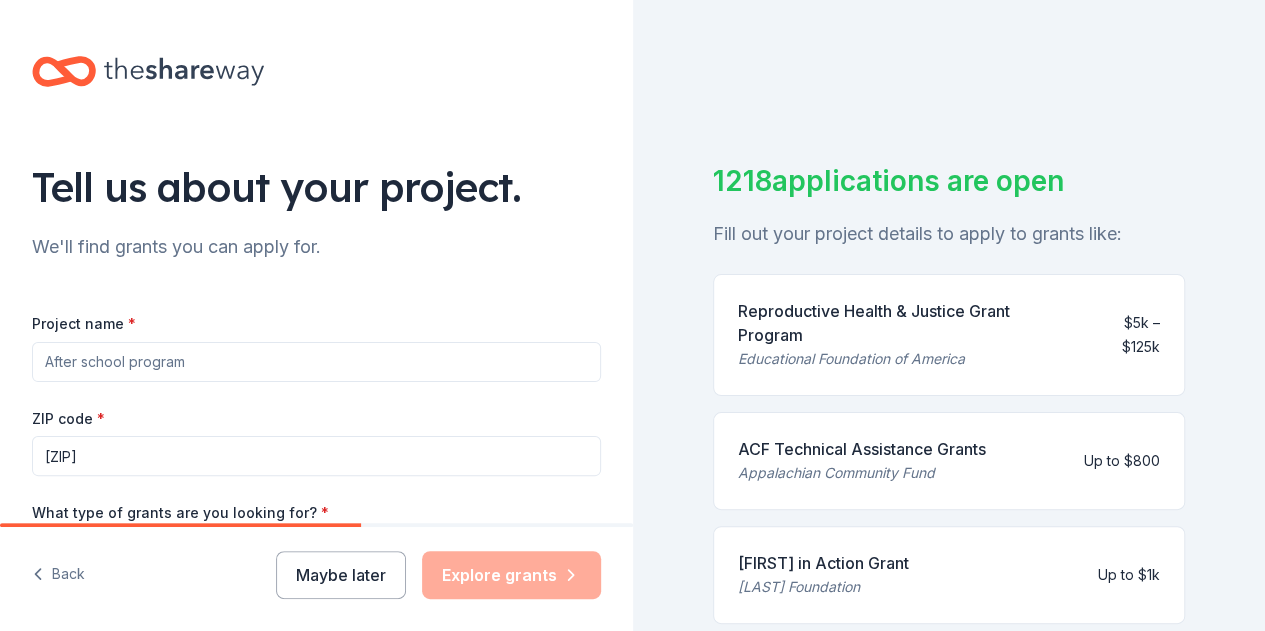 click on "Project name *" at bounding box center [316, 362] 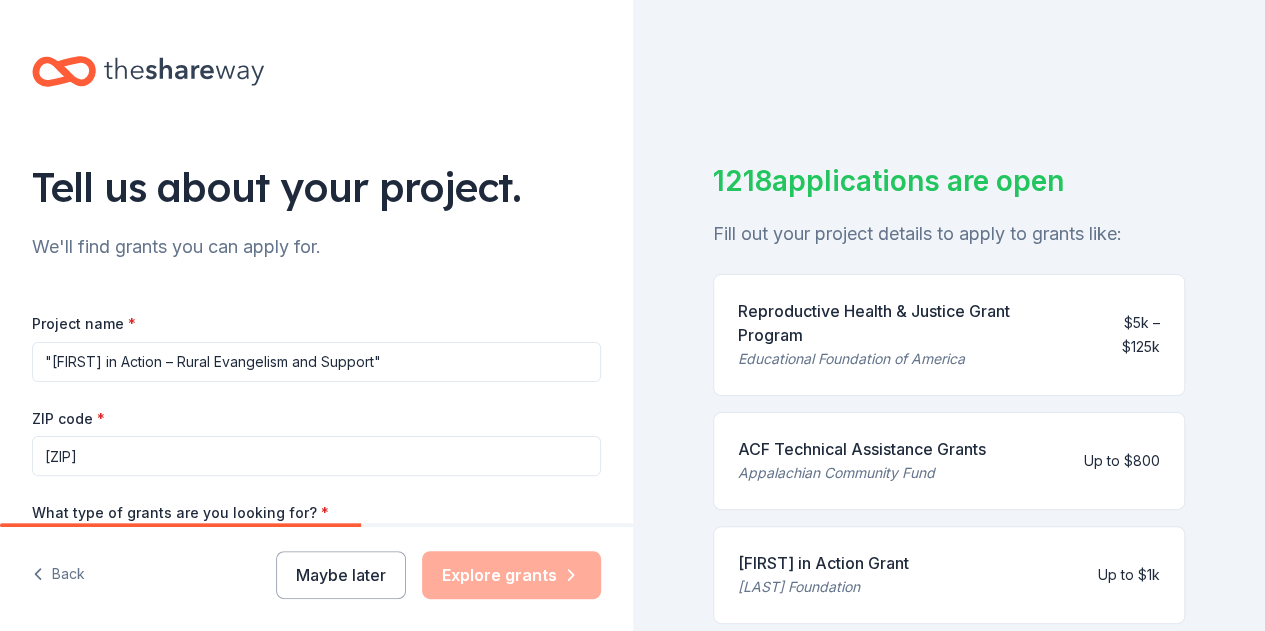 type on ""[FIRST] in Action – Rural Evangelism and Support"" 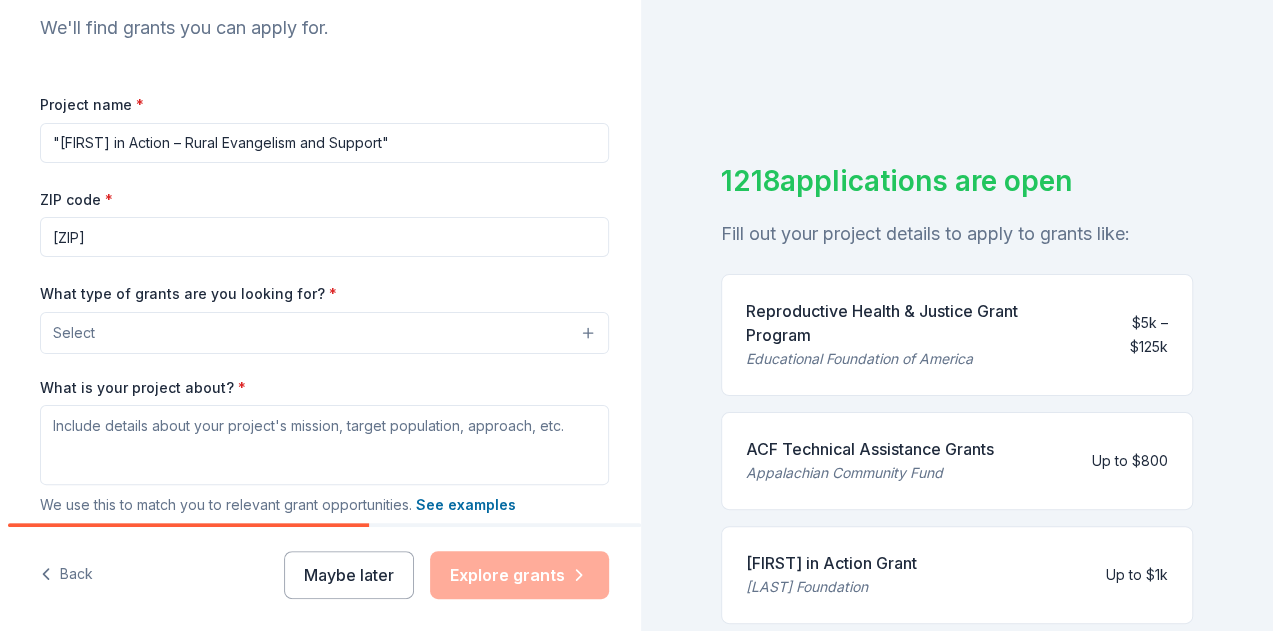 scroll, scrollTop: 265, scrollLeft: 0, axis: vertical 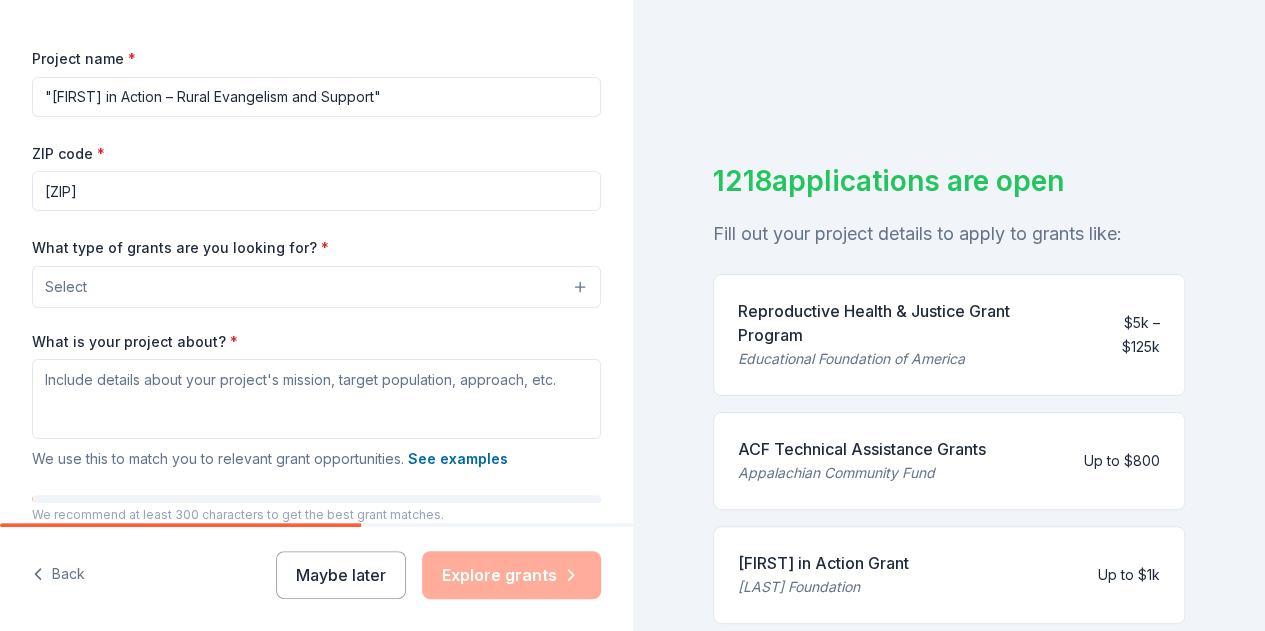 click on "Select" at bounding box center (316, 287) 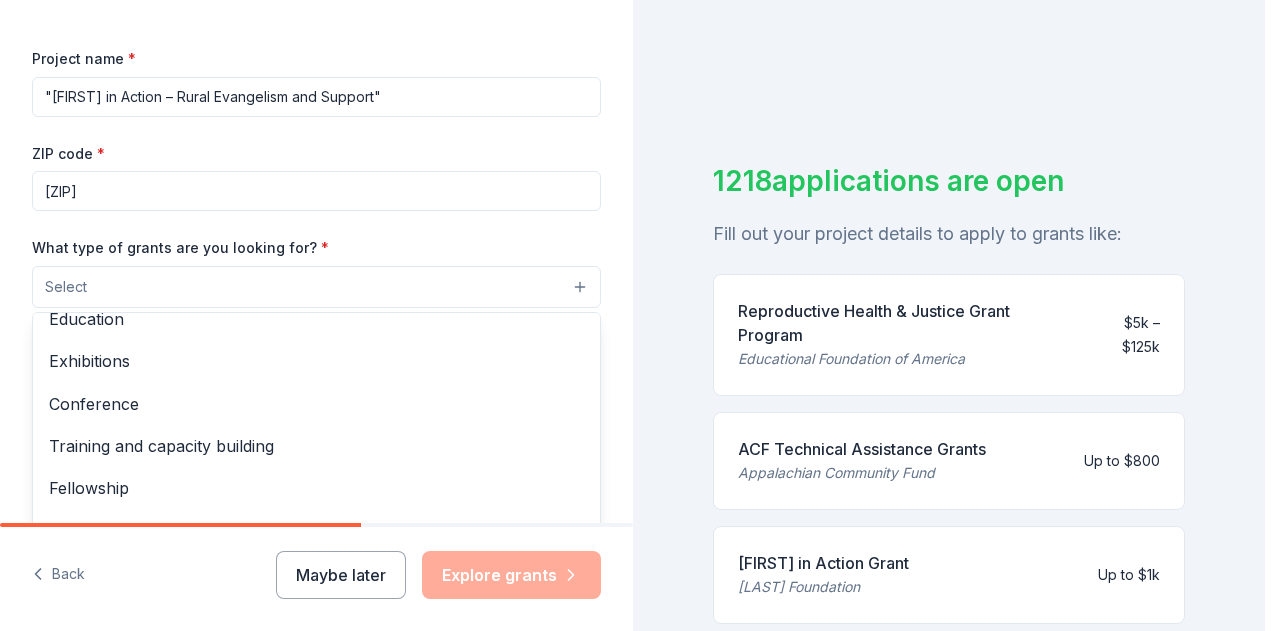 scroll, scrollTop: 235, scrollLeft: 0, axis: vertical 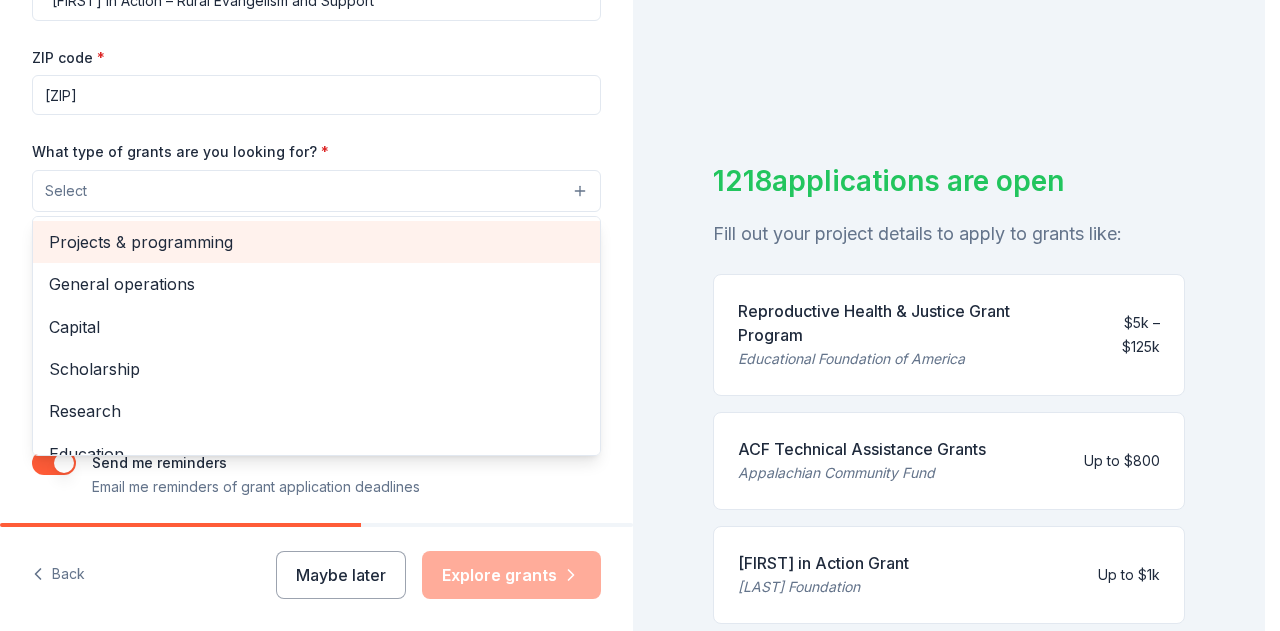 click on "Projects & programming" at bounding box center [316, 242] 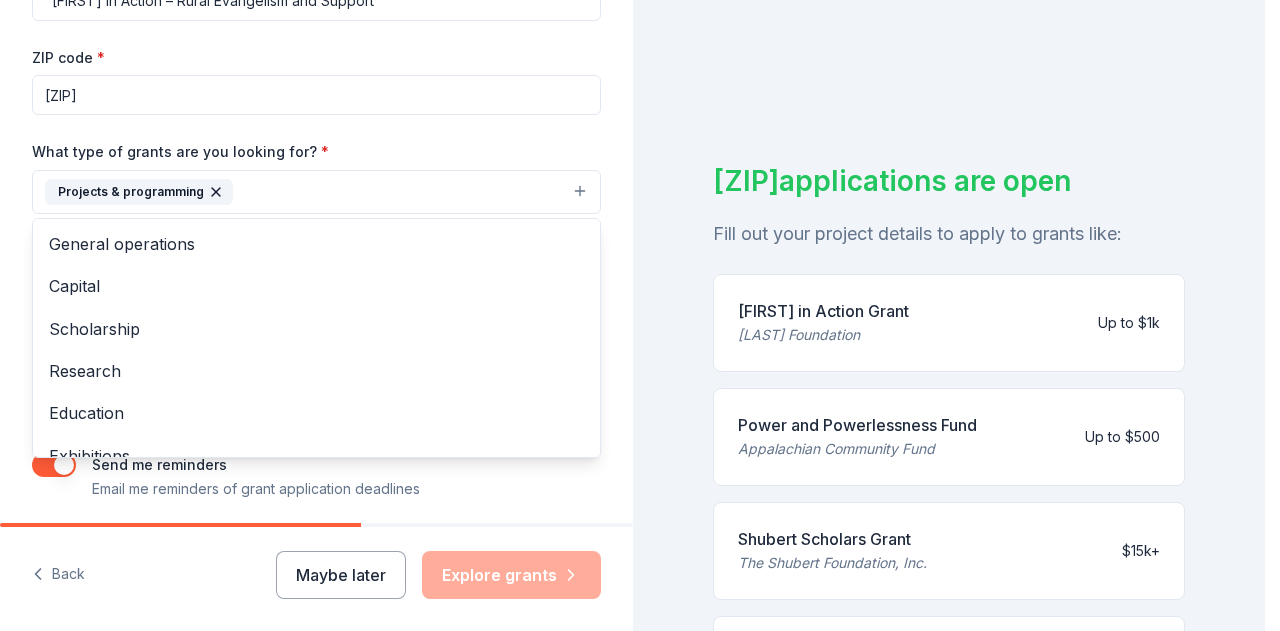 click on "Project name * "[FIRST] in Action – Rural Evangelism and Support" ZIP code * [ZIP] What type of grants are you looking for? * Projects & programming General operations Capital Scholarship Research Education Exhibitions Conference Training and capacity building Fellowship Other What is your project about? * We use this to match you to relevant grant opportunities.   See examples We recommend at least 300 characters to get the best grant matches. Send me reminders Email me reminders of grant application deadlines" at bounding box center [316, 225] 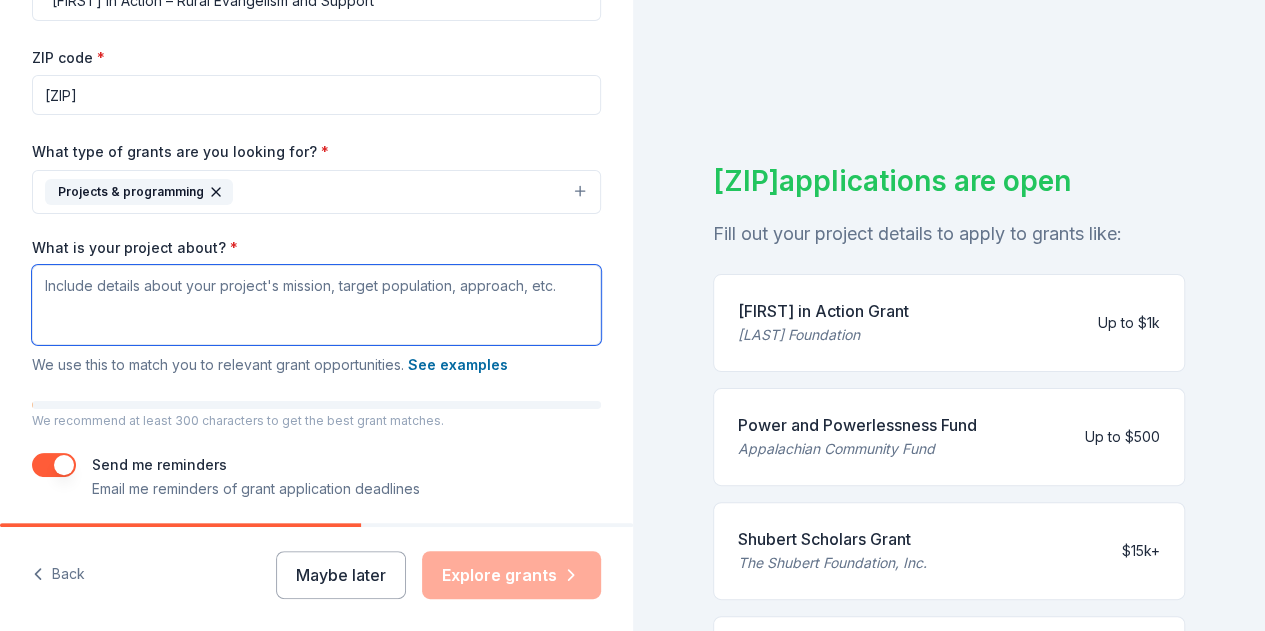 click on "What is your project about? *" at bounding box center (316, 305) 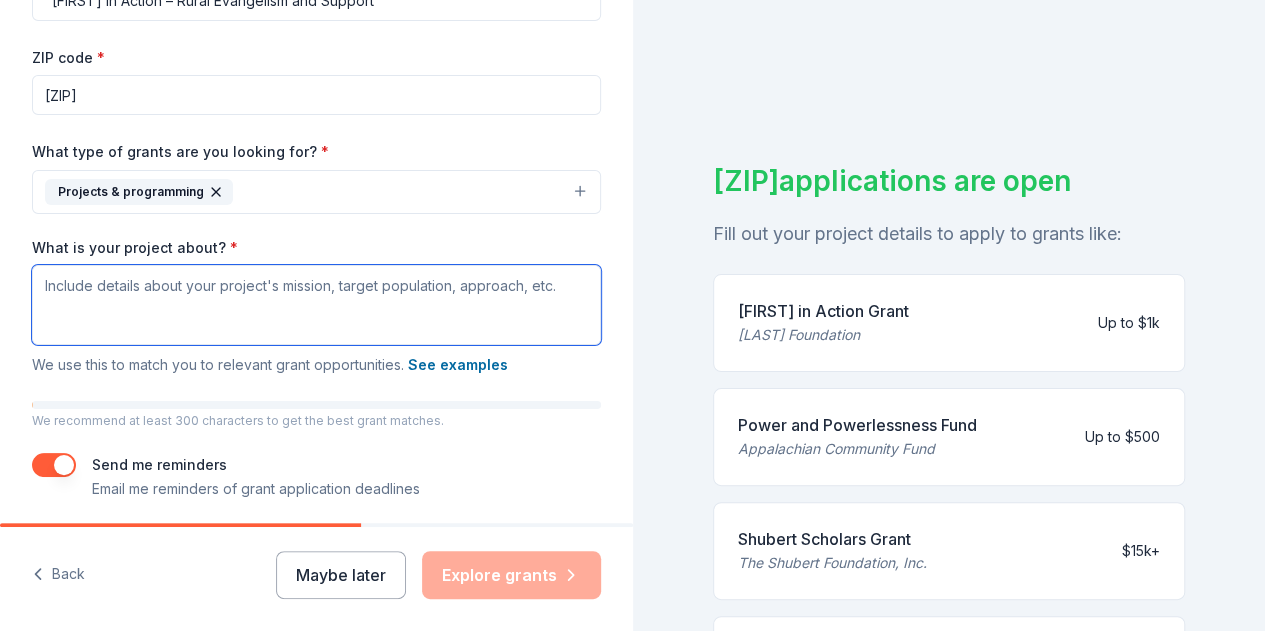 click on "What is your project about? *" at bounding box center [316, 305] 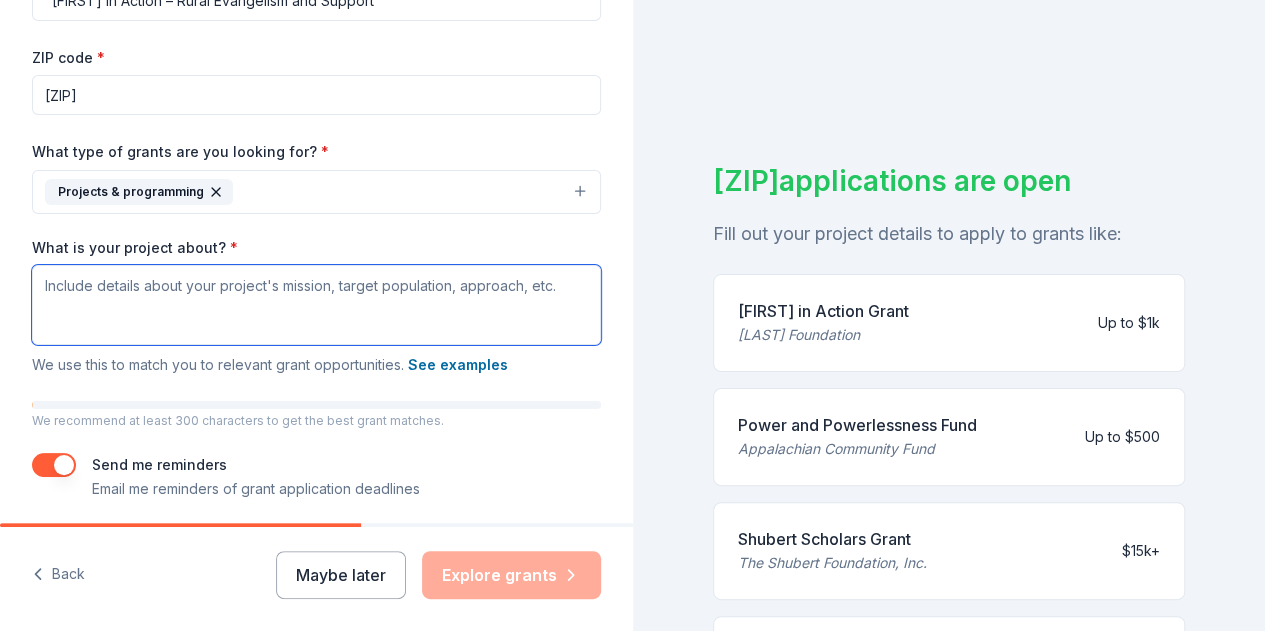 paste on "1. Project Title:
Steeple Repair & Roof Restoration for [FIRST] [LAST] Church
2. Church Background & History
[FIRST] [LAST] Church was founded in 1997 in [CITY], [STATE], and the building was completed in 2004. For over two decades, we have served the [CITY] community through Gospel-centered preaching, community events, food outreach, and youth discipleship.
Our members are faithful but financially limited. [CITY], located in the Appalachian region, has faced economic hardship for many years. Still, our church continues to be a light in this valley.
3. Project Need
Our steeple has been leaking due to years of harsh weather and poor installation. Even after roof replacement, the contractor was unable to stop the leaking around the steeple base. The damage is now causing internal deterioration and presents safety risks to our congregation.
The steeple needs to be removed, cleaned, and reinstalled correctly with surrounding roofing properly repaired and sealed.
4. I..." 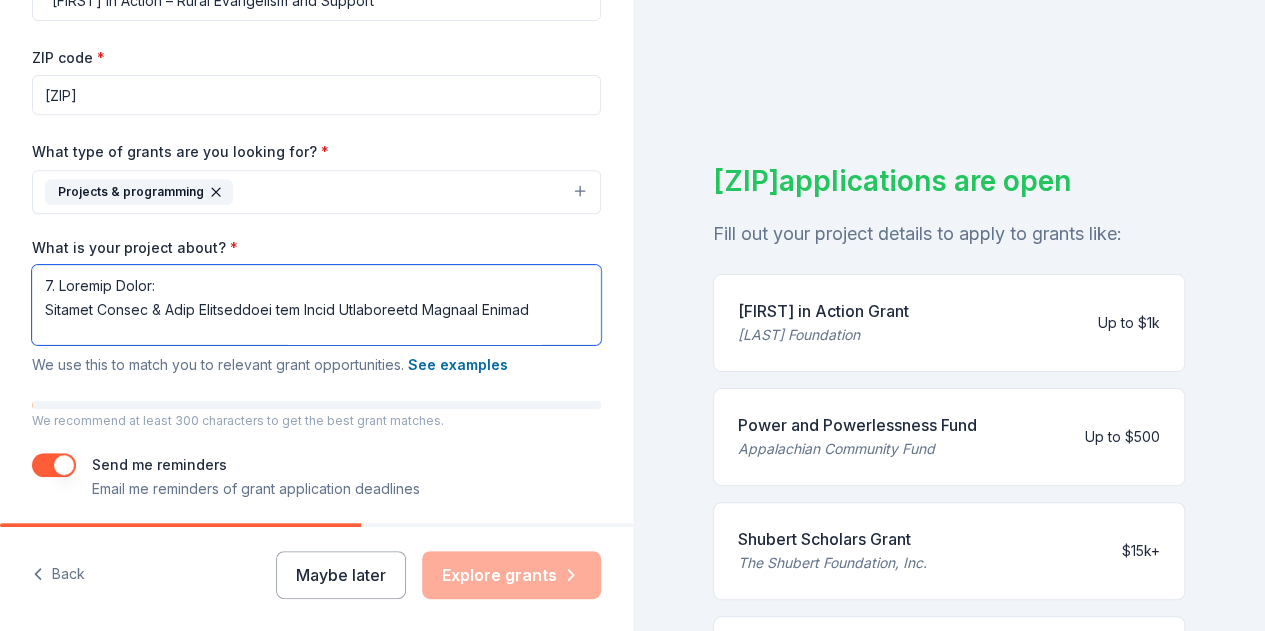scroll, scrollTop: 1050, scrollLeft: 0, axis: vertical 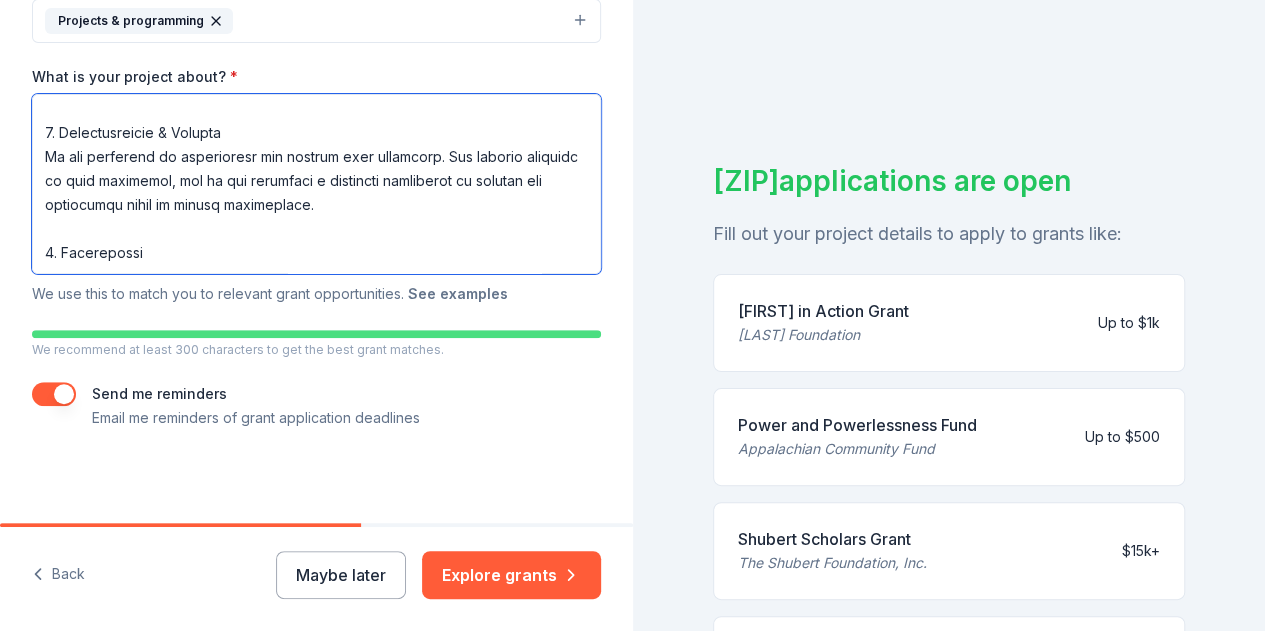 type on "1. Project Title:
Steeple Repair & Roof Restoration for [FIRST] [LAST] Church
2. Church Background & History
[FIRST] [LAST] Church was founded in 1997 in [CITY], [STATE], and the building was completed in 2004. For over two decades, we have served the [CITY] community through Gospel-centered preaching, community events, food outreach, and youth discipleship.
Our members are faithful but financially limited. [CITY], located in the Appalachian region, has faced economic hardship for many years. Still, our church continues to be a light in this valley.
3. Project Need
Our steeple has been leaking due to years of harsh weather and poor installation. Even after roof replacement, the contractor was unable to stop the leaking around the steeple base. The damage is now causing internal deterioration and presents safety risks to our congregation.
The steeple needs to be removed, cleaned, and reinstalled correctly with surrounding roofing properly repaired and sealed.
4. I..." 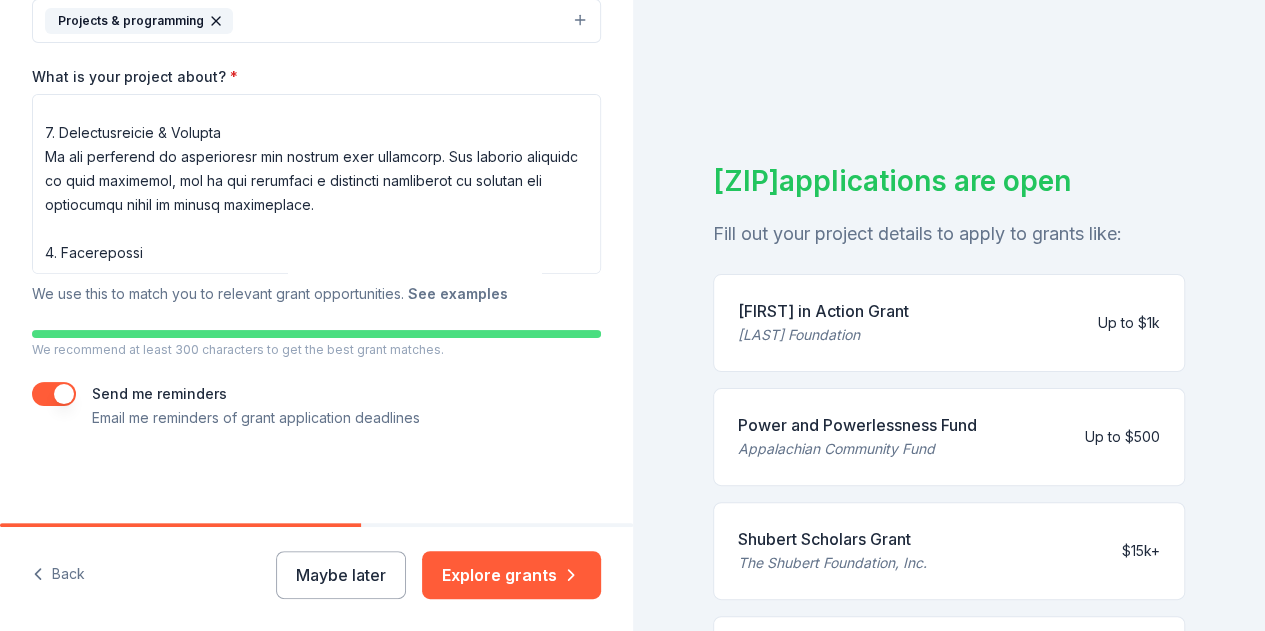 click on "See examples" at bounding box center (458, 294) 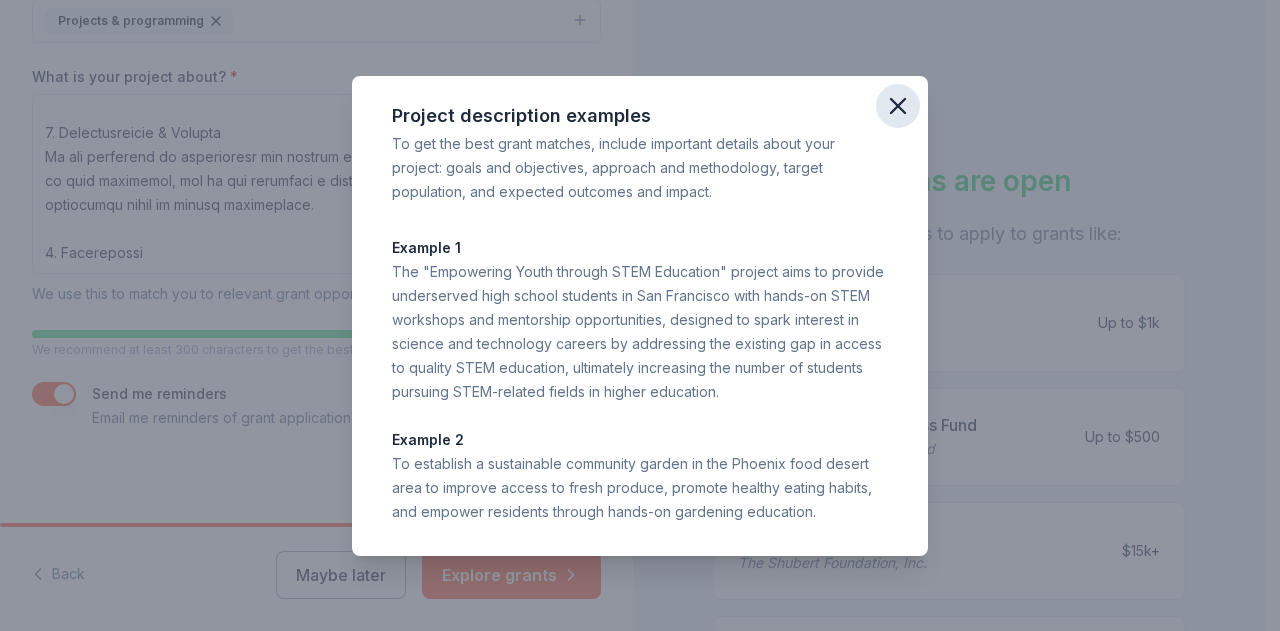click 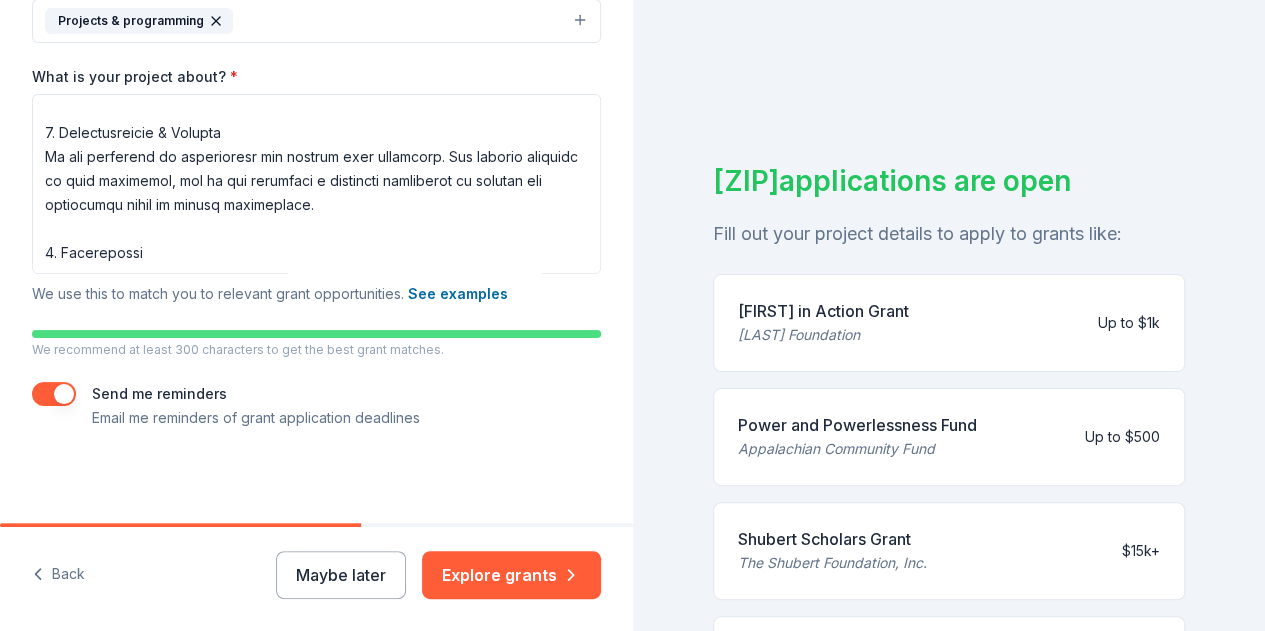 scroll, scrollTop: 532, scrollLeft: 0, axis: vertical 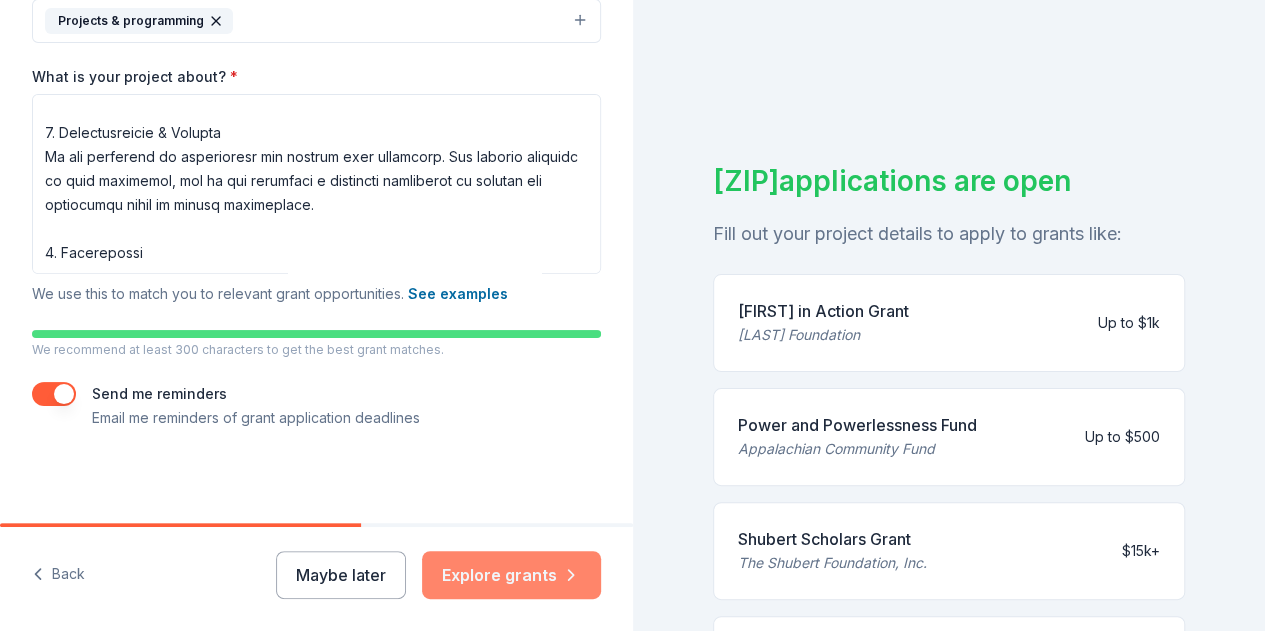 click on "Explore grants" at bounding box center (511, 575) 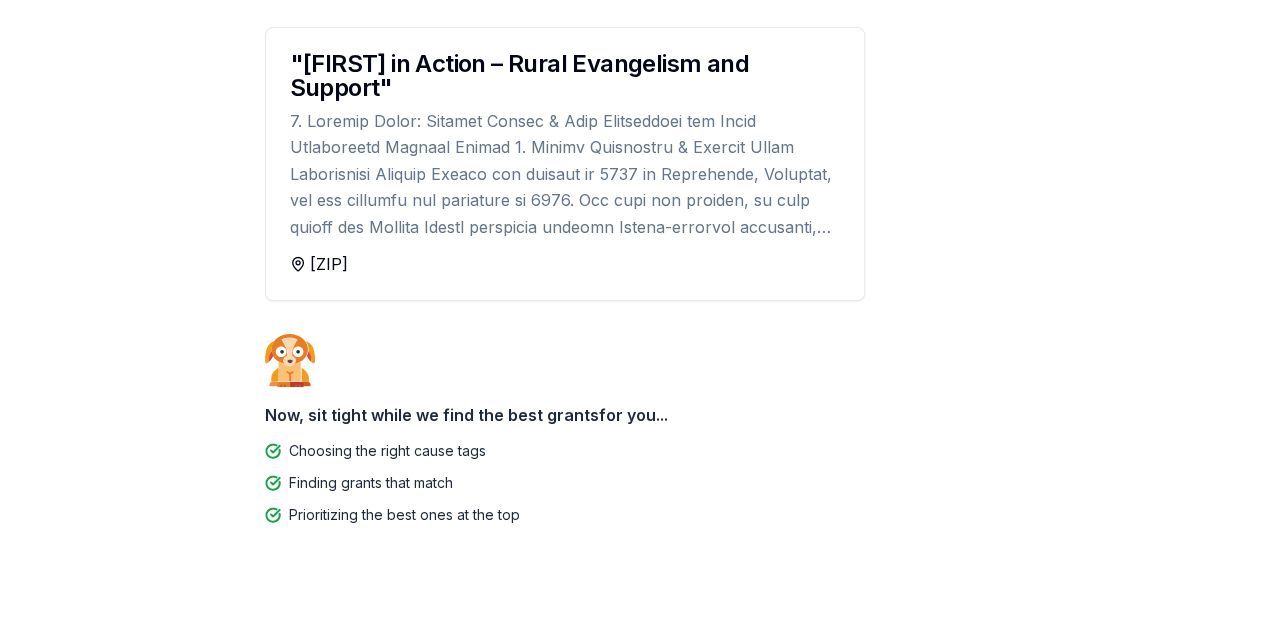 scroll, scrollTop: 221, scrollLeft: 0, axis: vertical 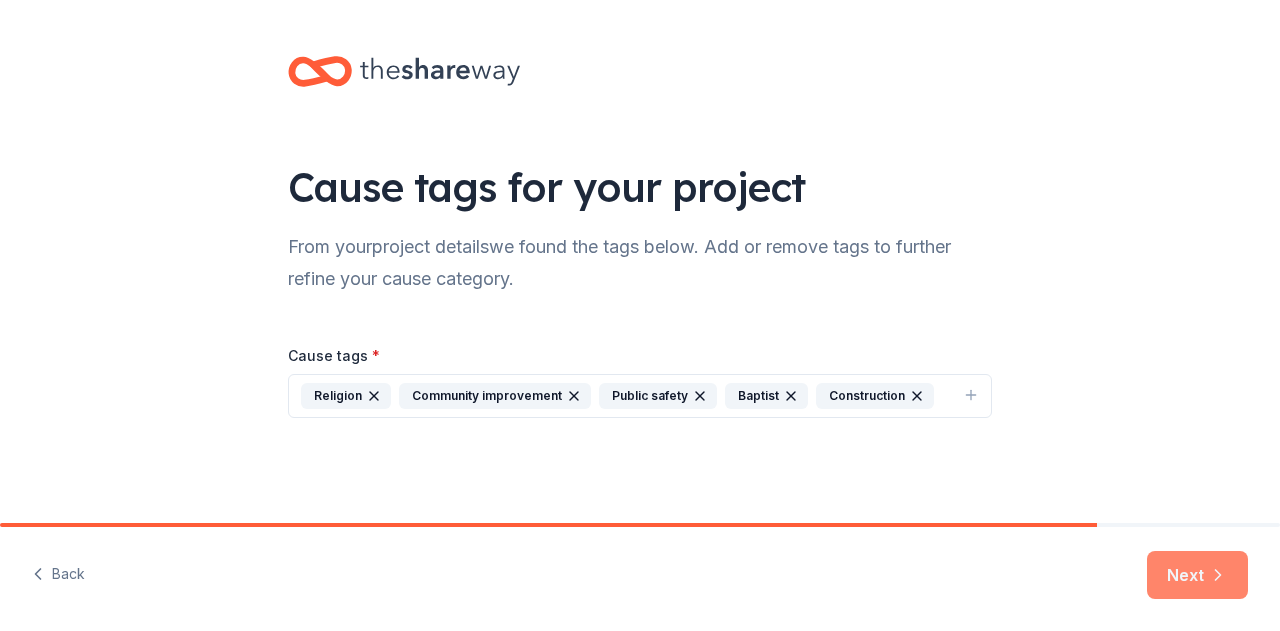 click on "Next" at bounding box center [1197, 575] 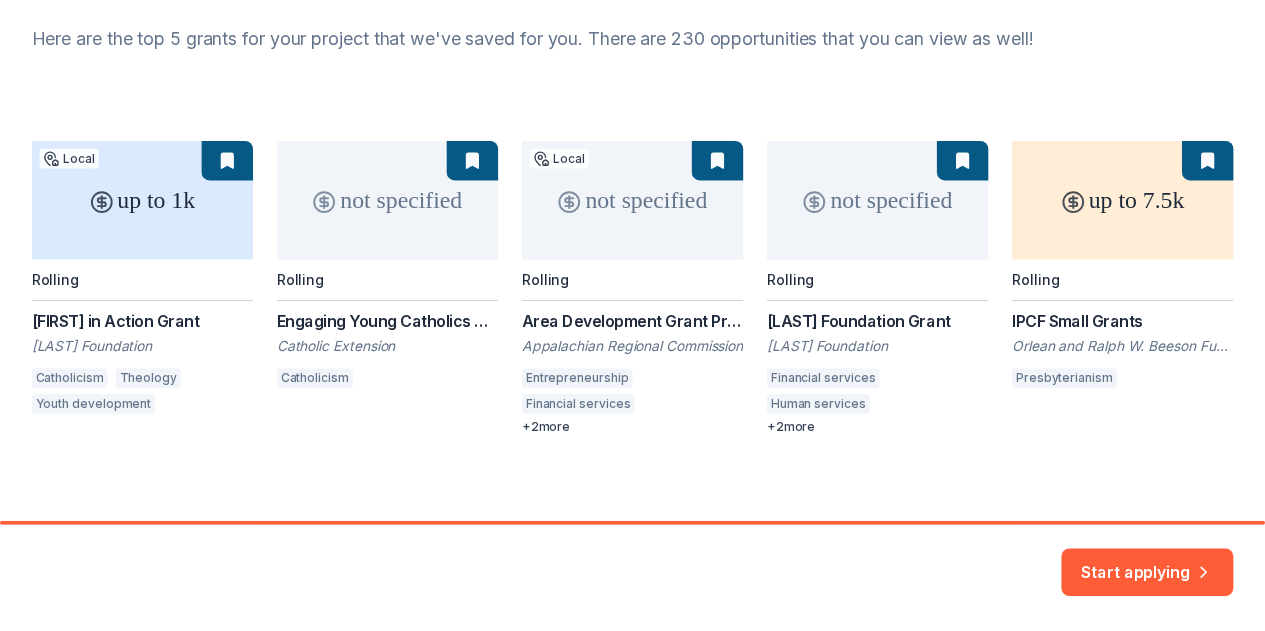 scroll, scrollTop: 222, scrollLeft: 0, axis: vertical 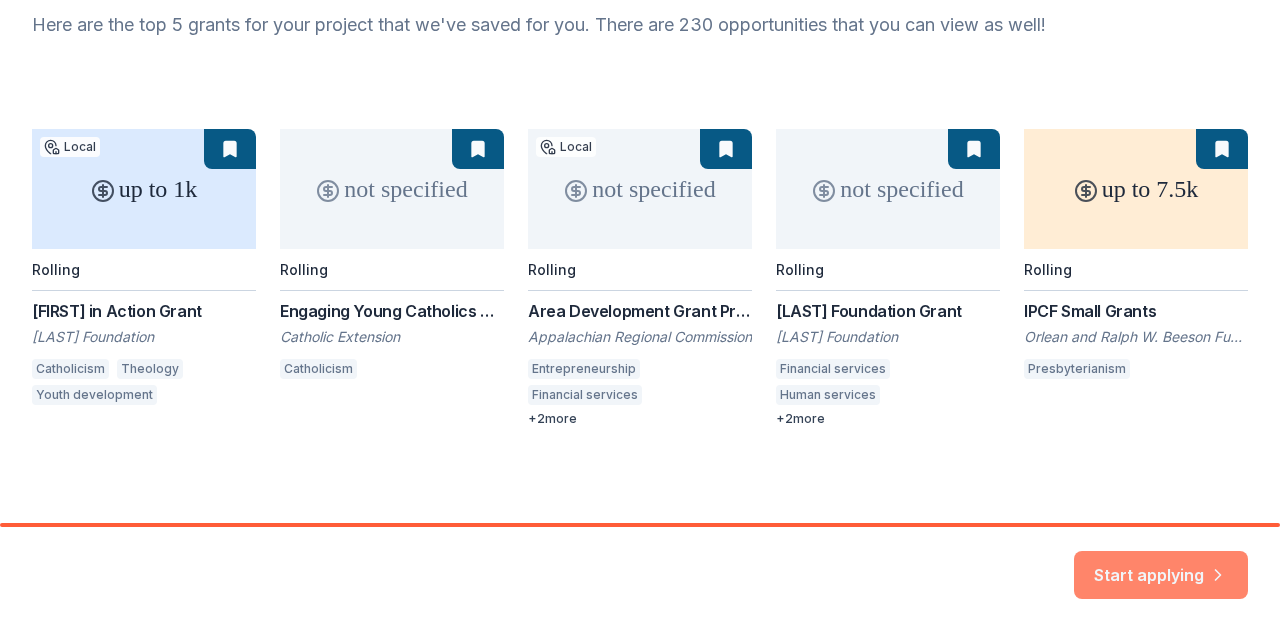 click on "Start applying" at bounding box center (1161, 563) 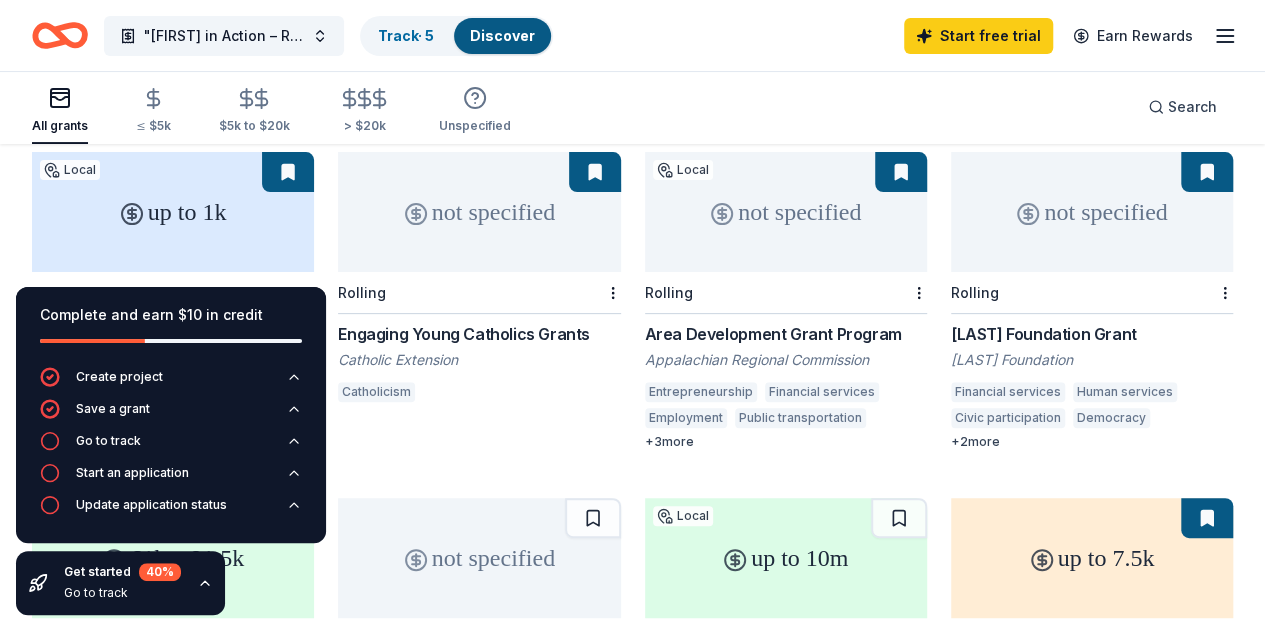 scroll, scrollTop: 200, scrollLeft: 0, axis: vertical 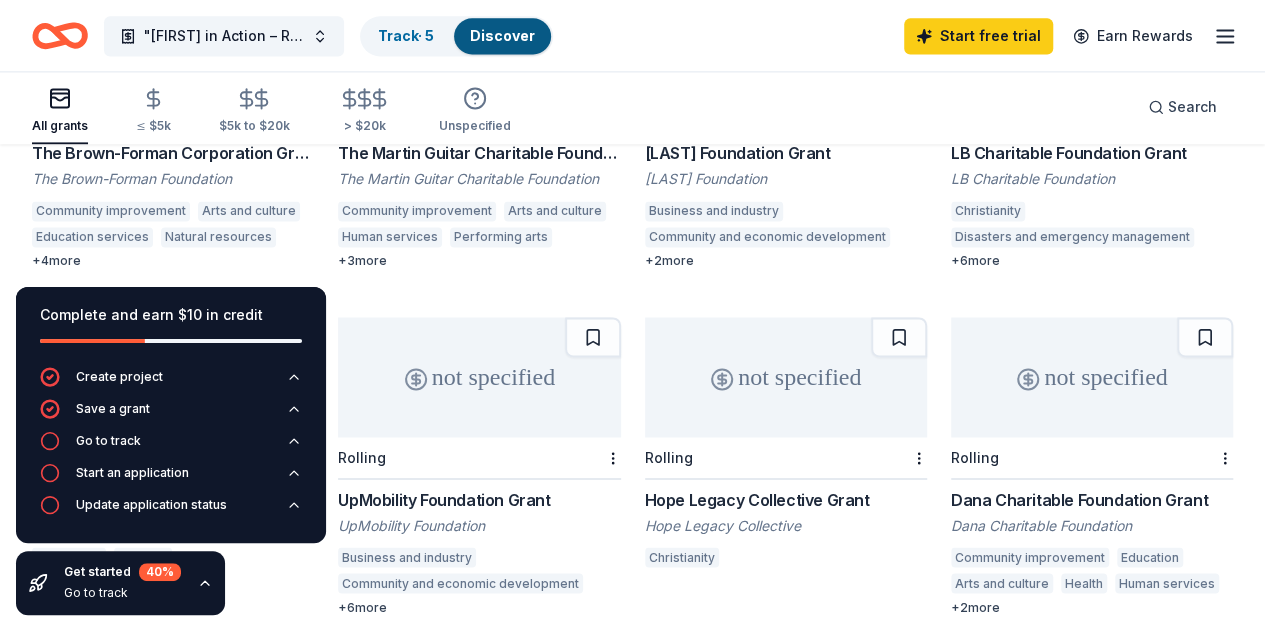 click on "LB Charitable Foundation" at bounding box center (1092, 179) 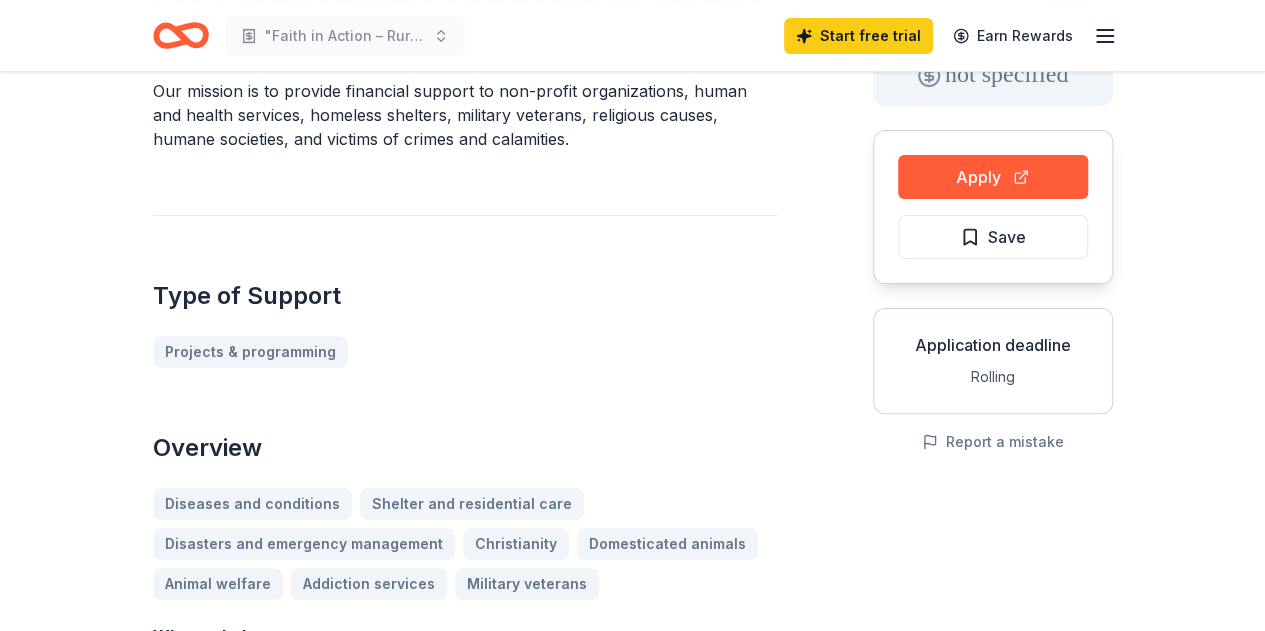 scroll, scrollTop: 92, scrollLeft: 0, axis: vertical 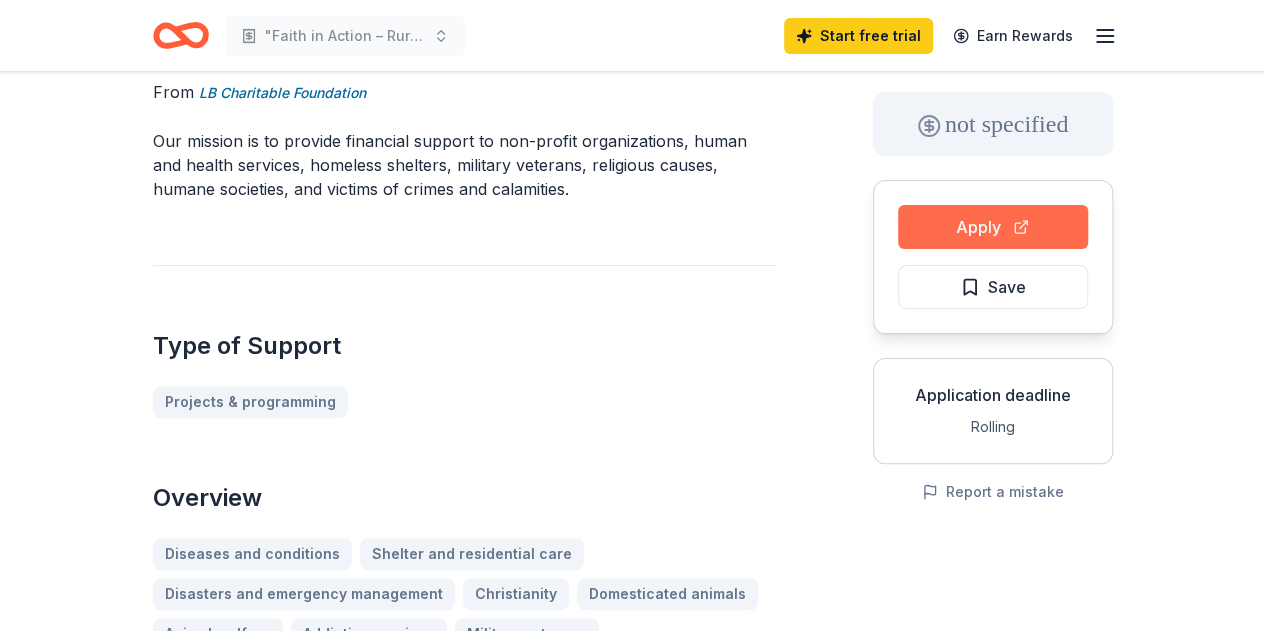 click on "Apply" at bounding box center [993, 227] 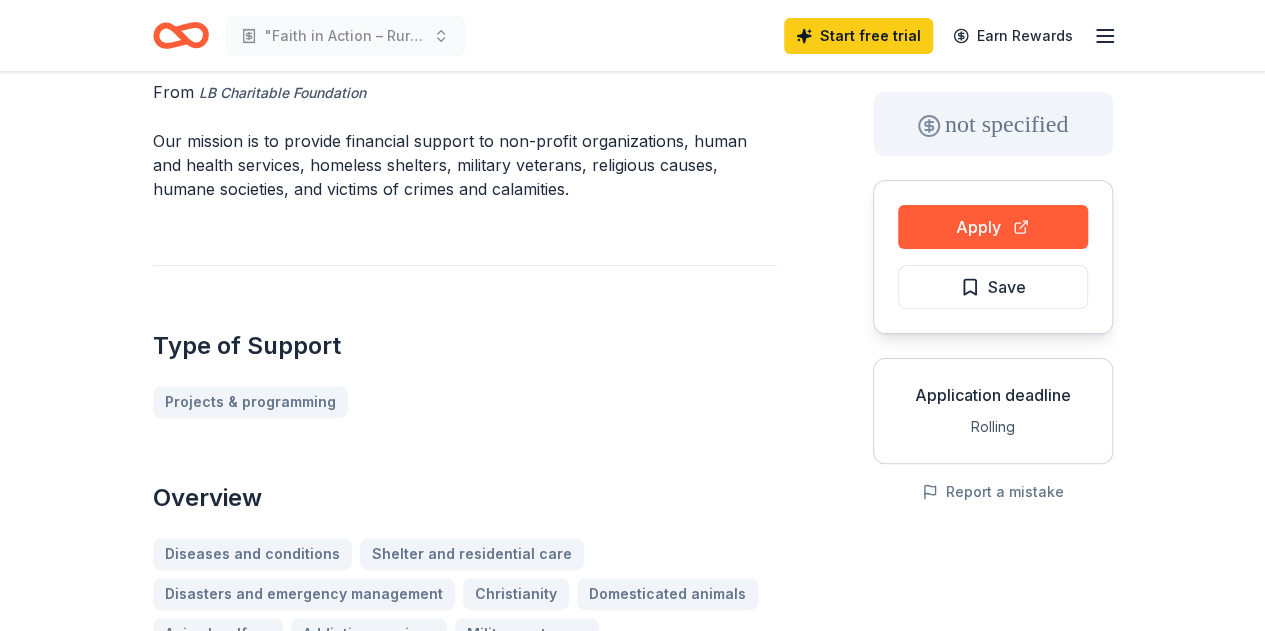 click on "LB Charitable Foundation" at bounding box center [282, 93] 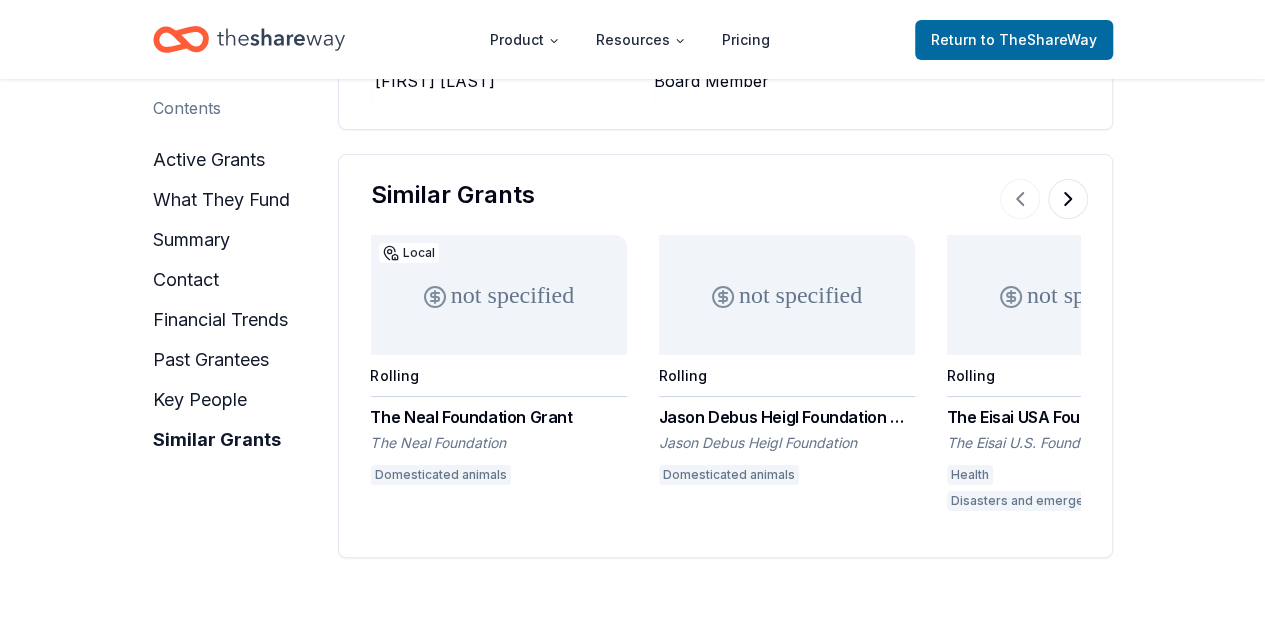 scroll, scrollTop: 3900, scrollLeft: 0, axis: vertical 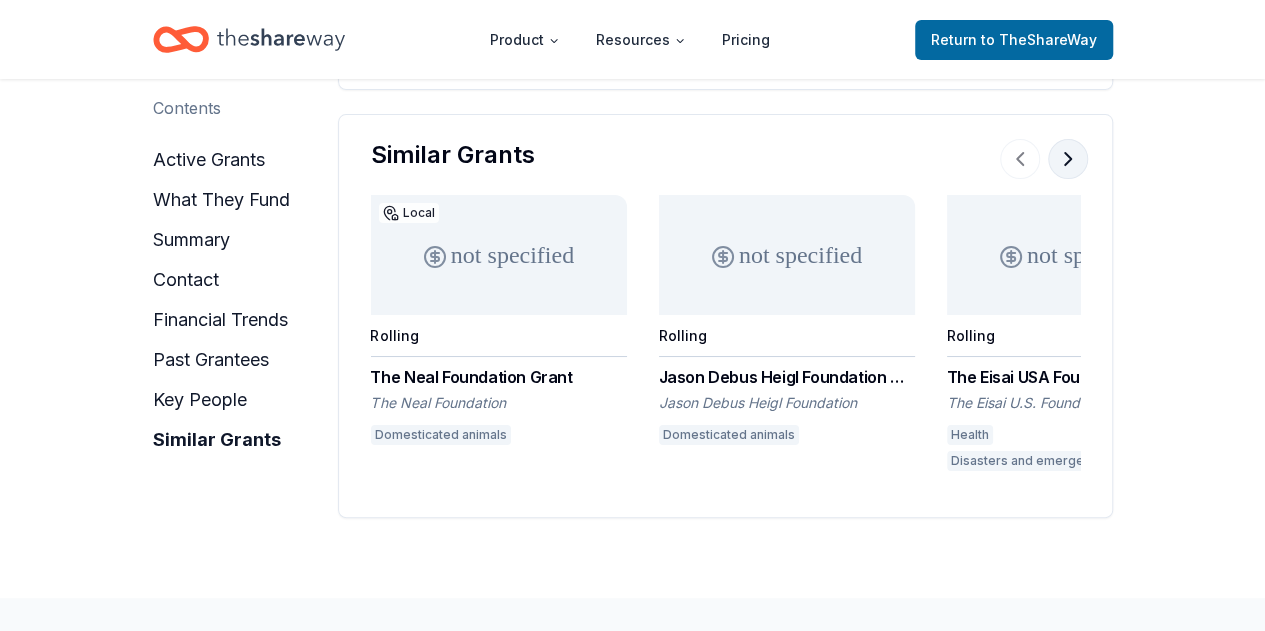 click at bounding box center [1068, 159] 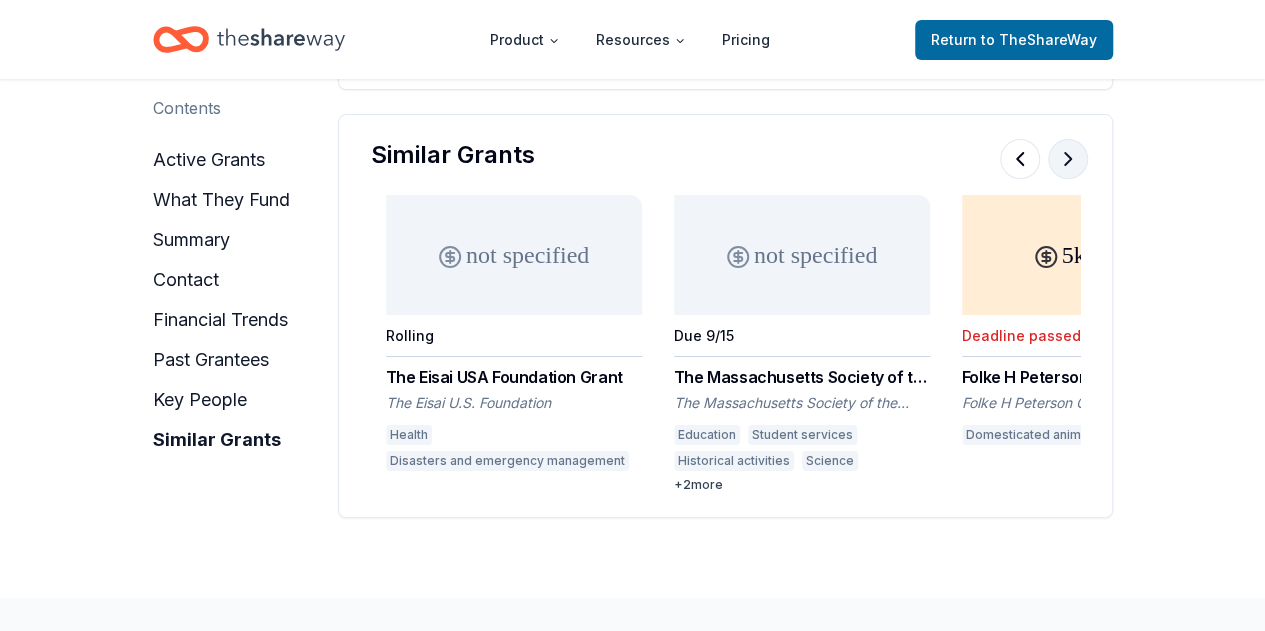 scroll, scrollTop: 0, scrollLeft: 576, axis: horizontal 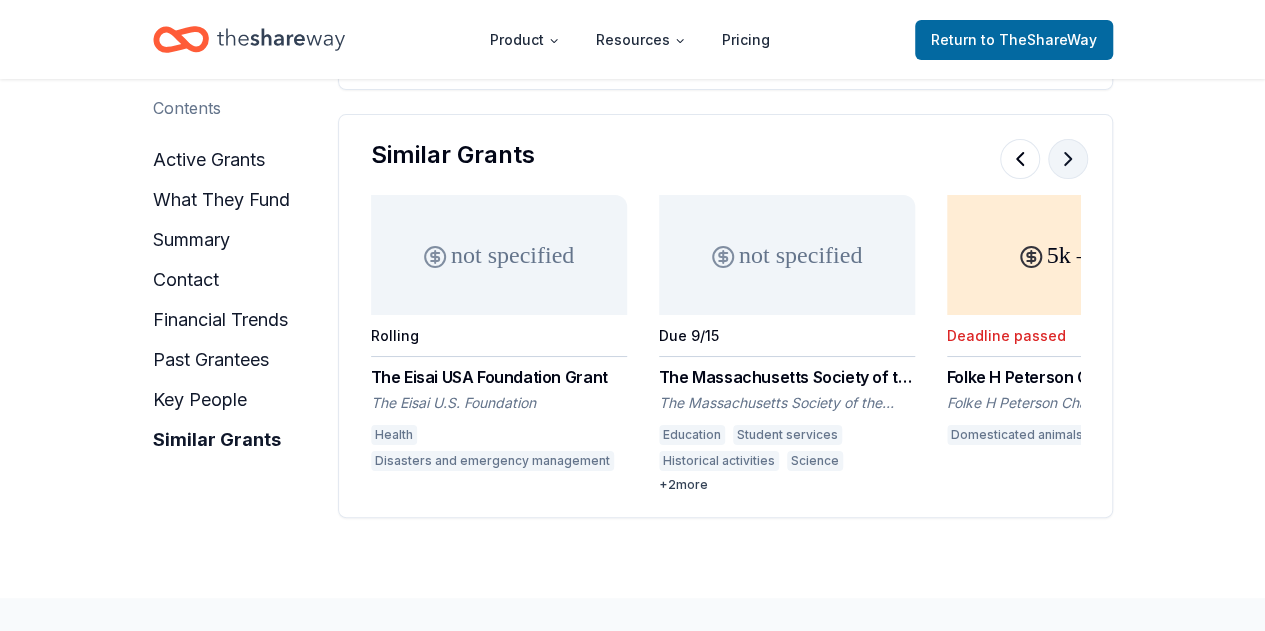 click at bounding box center (1068, 159) 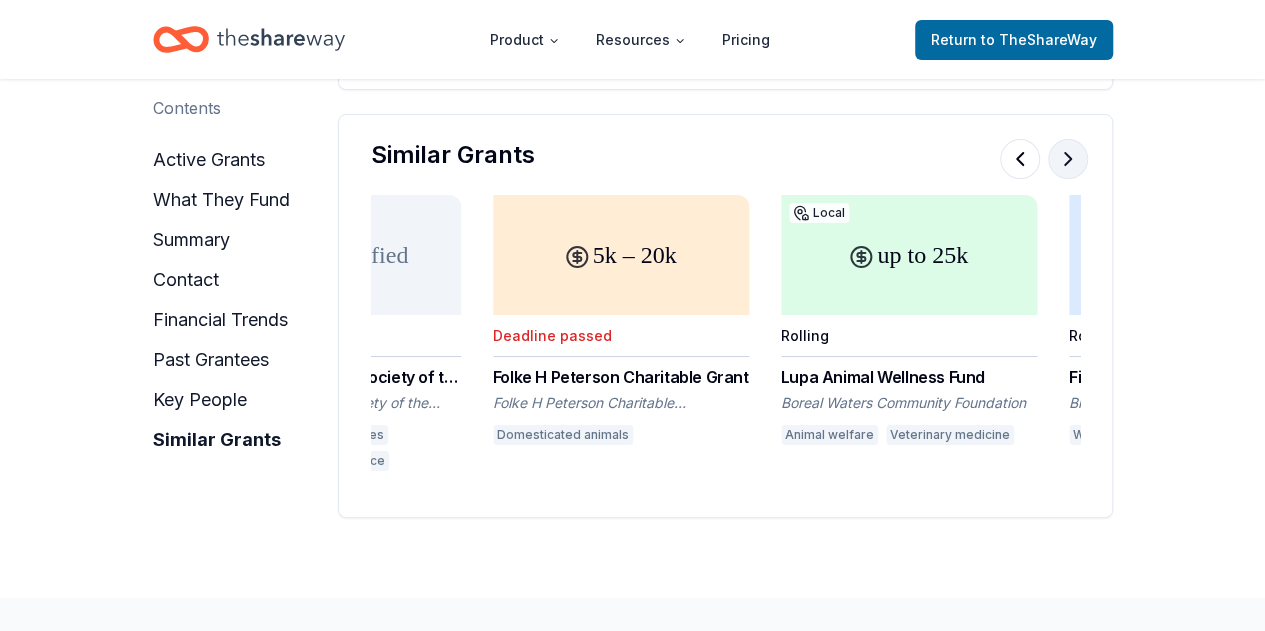 scroll, scrollTop: 0, scrollLeft: 1152, axis: horizontal 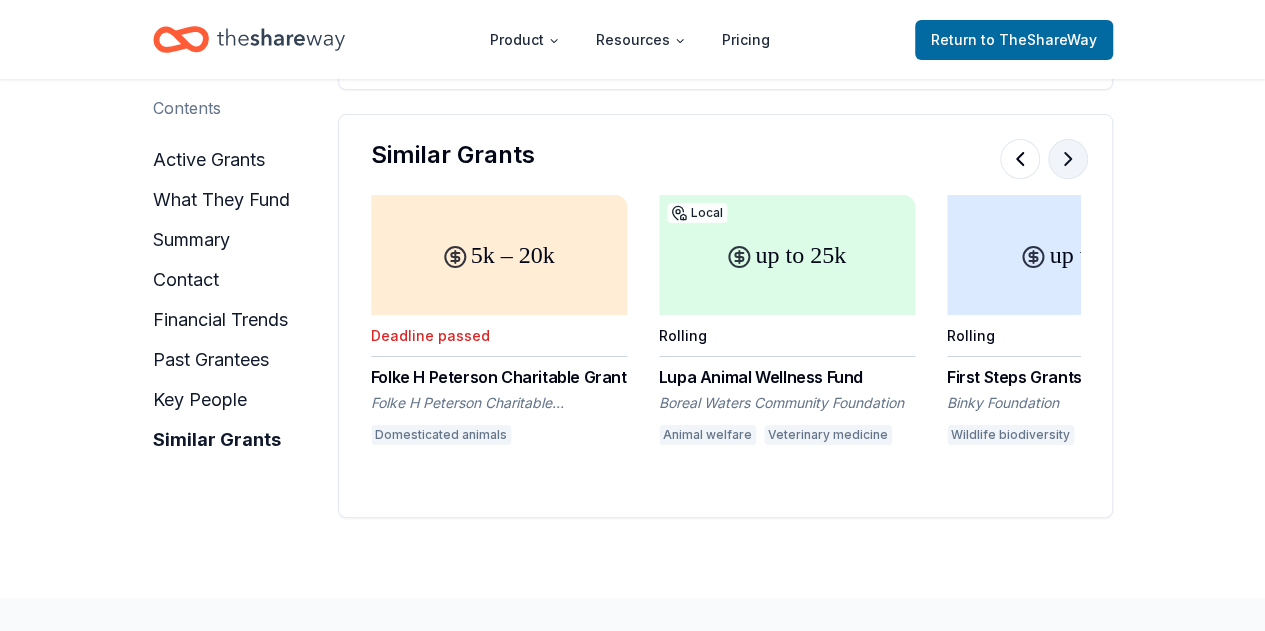 click at bounding box center (1068, 159) 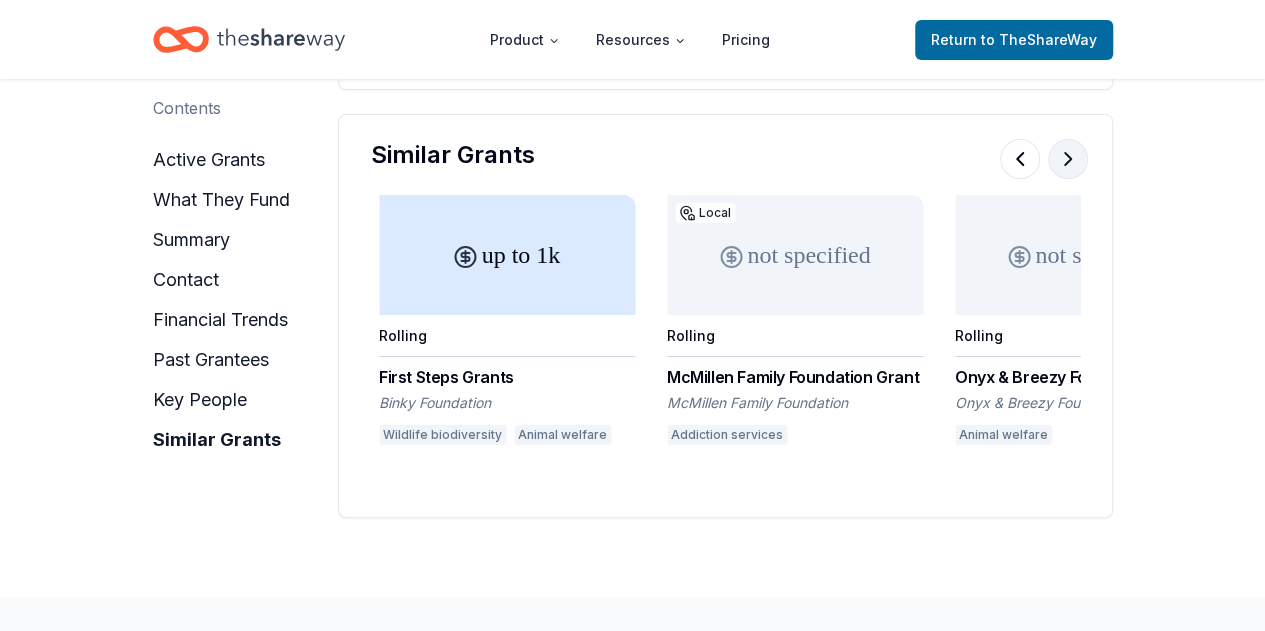 scroll, scrollTop: 0, scrollLeft: 1728, axis: horizontal 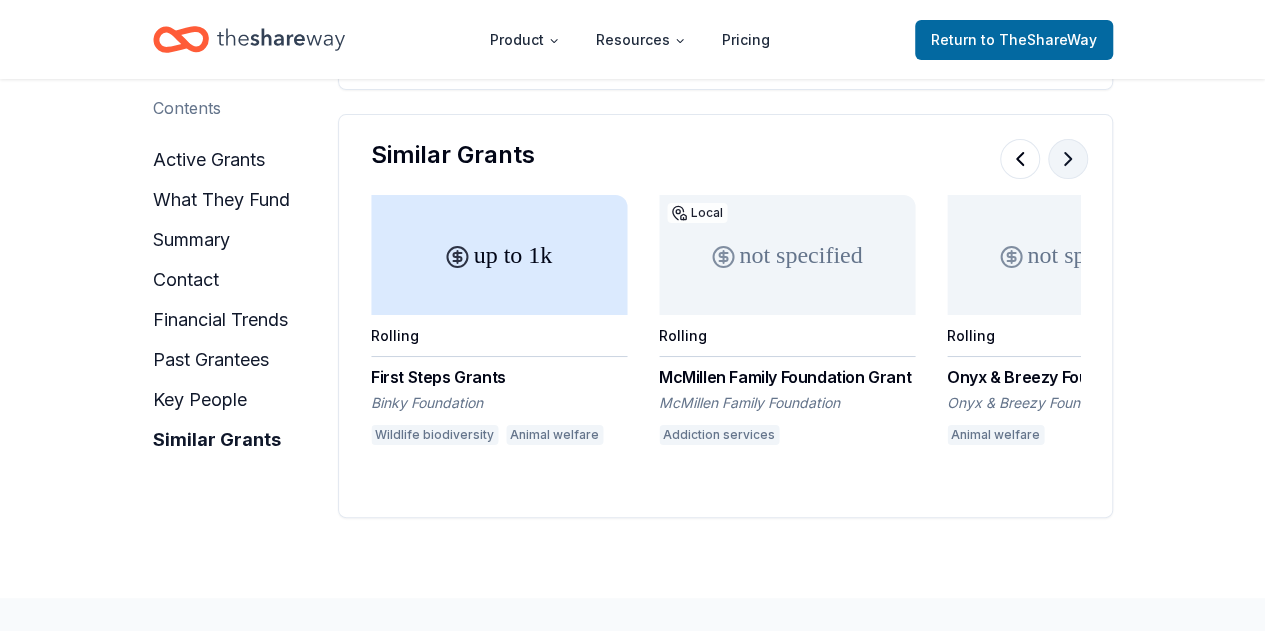 click at bounding box center [1068, 159] 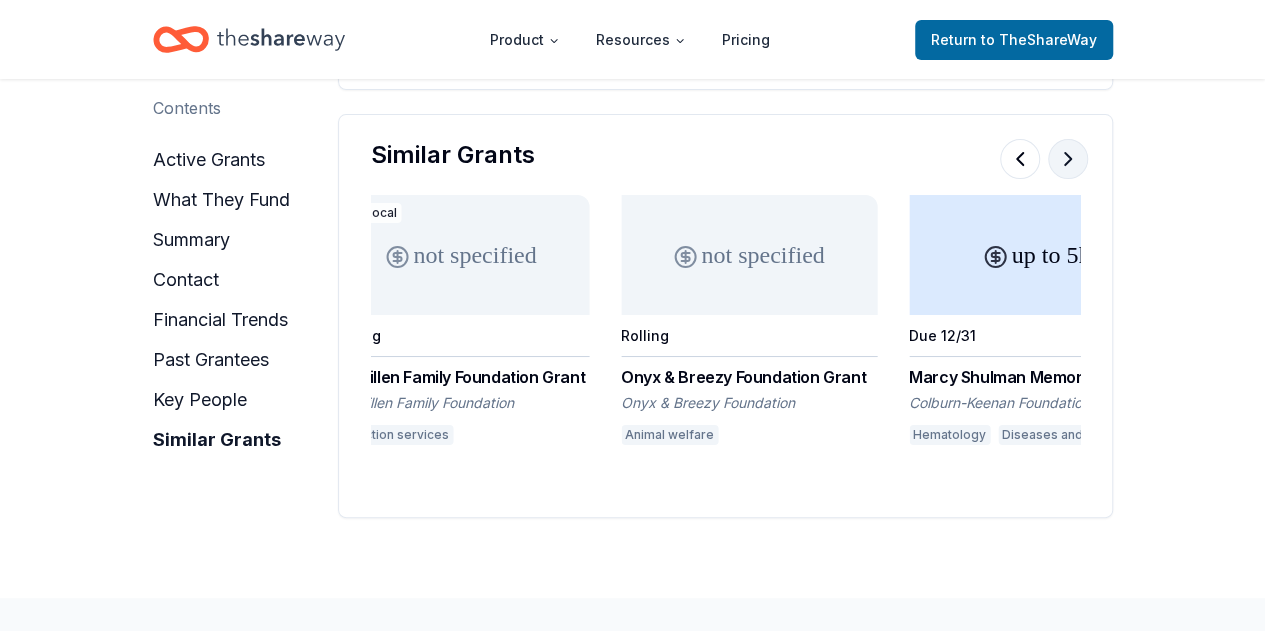 scroll, scrollTop: 0, scrollLeft: 2140, axis: horizontal 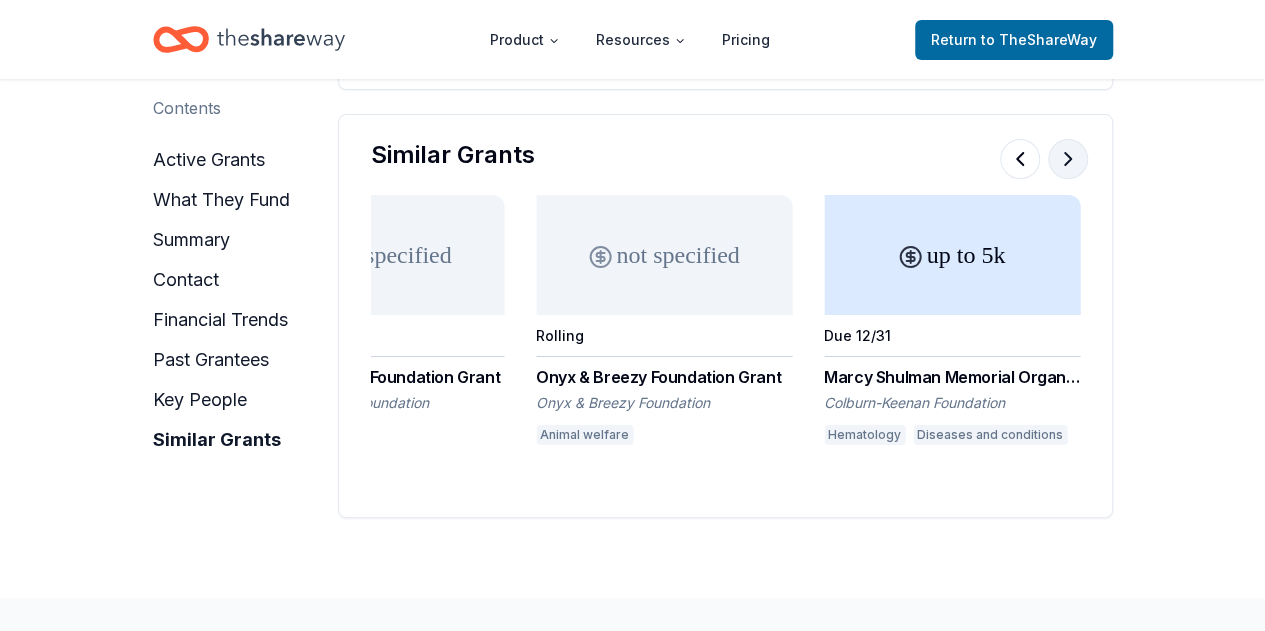 click at bounding box center (1068, 159) 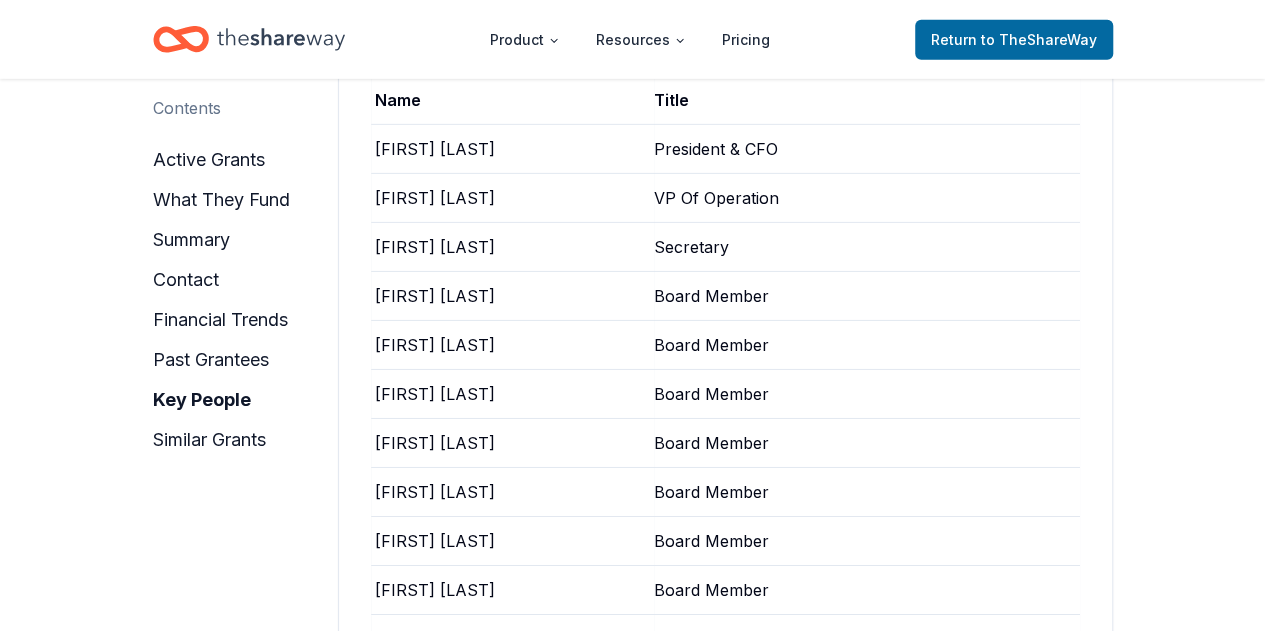 scroll, scrollTop: 3194, scrollLeft: 0, axis: vertical 